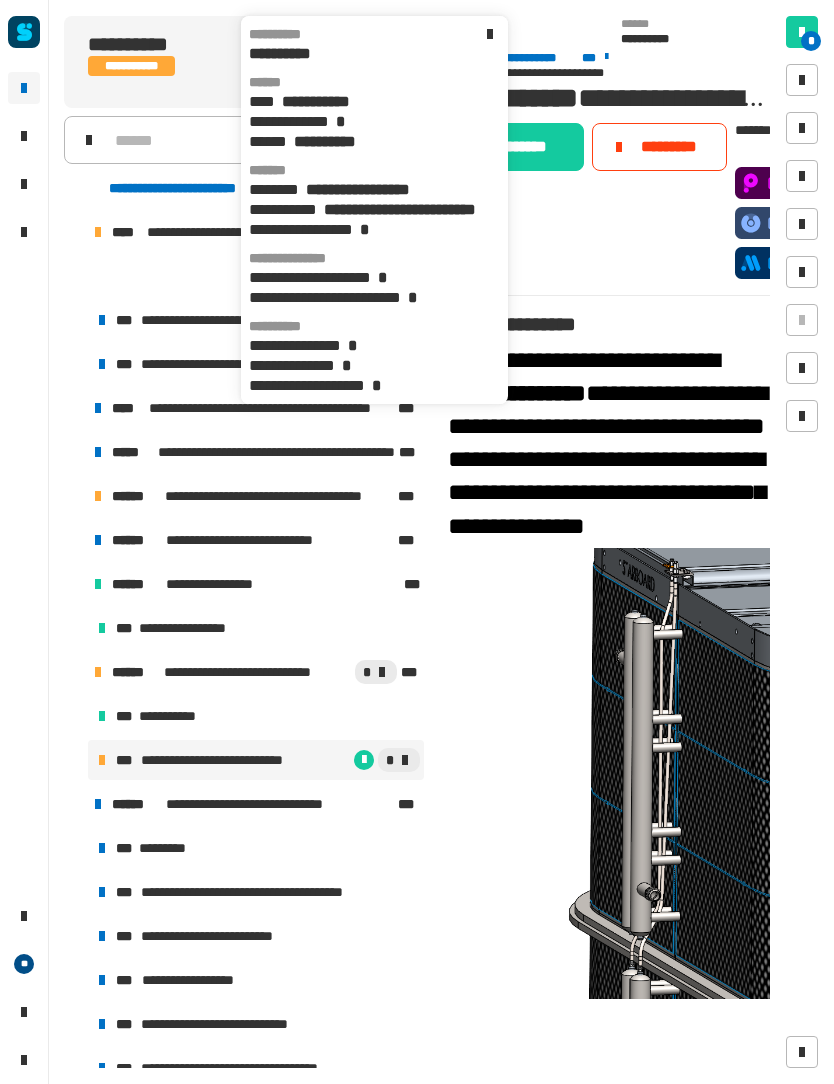 scroll, scrollTop: 0, scrollLeft: 0, axis: both 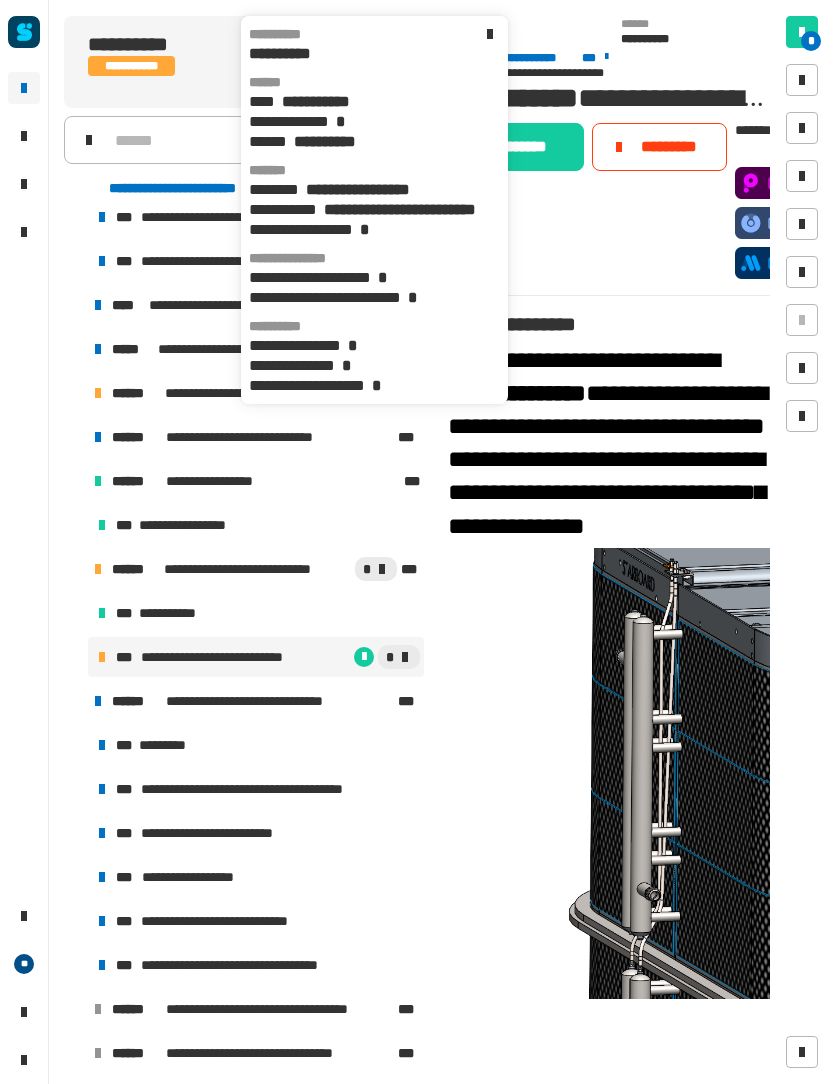 click on "**********" 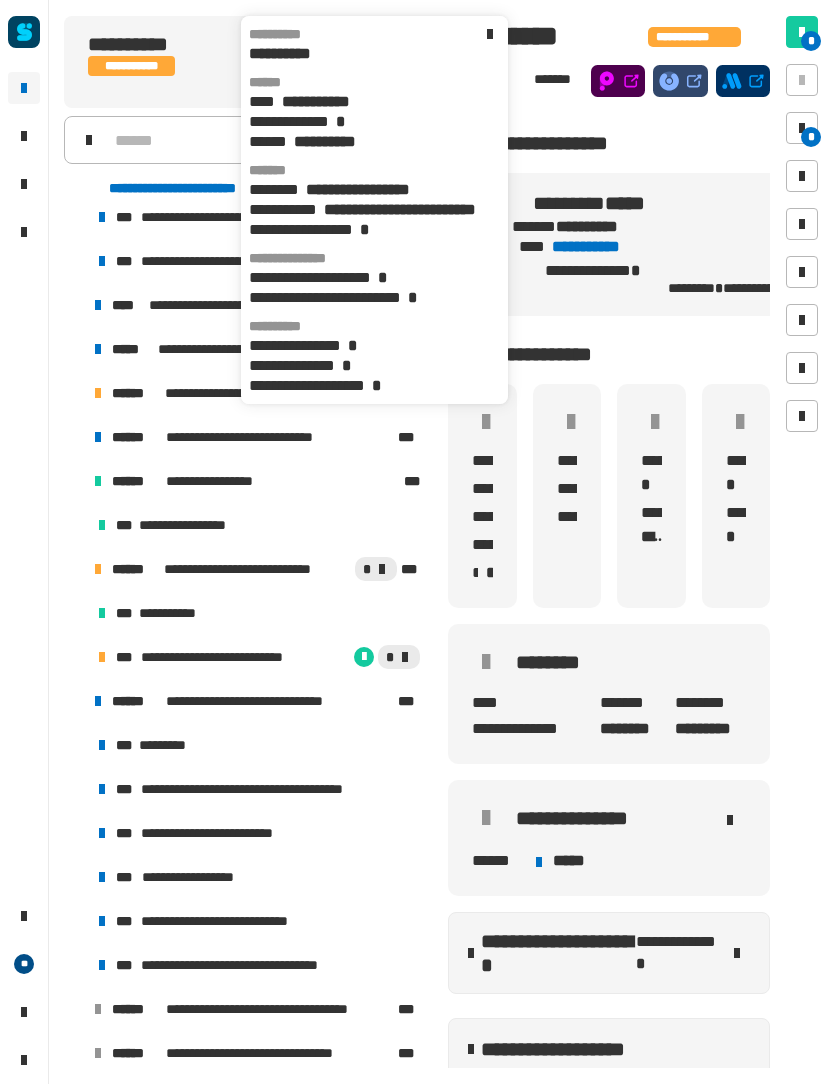 click 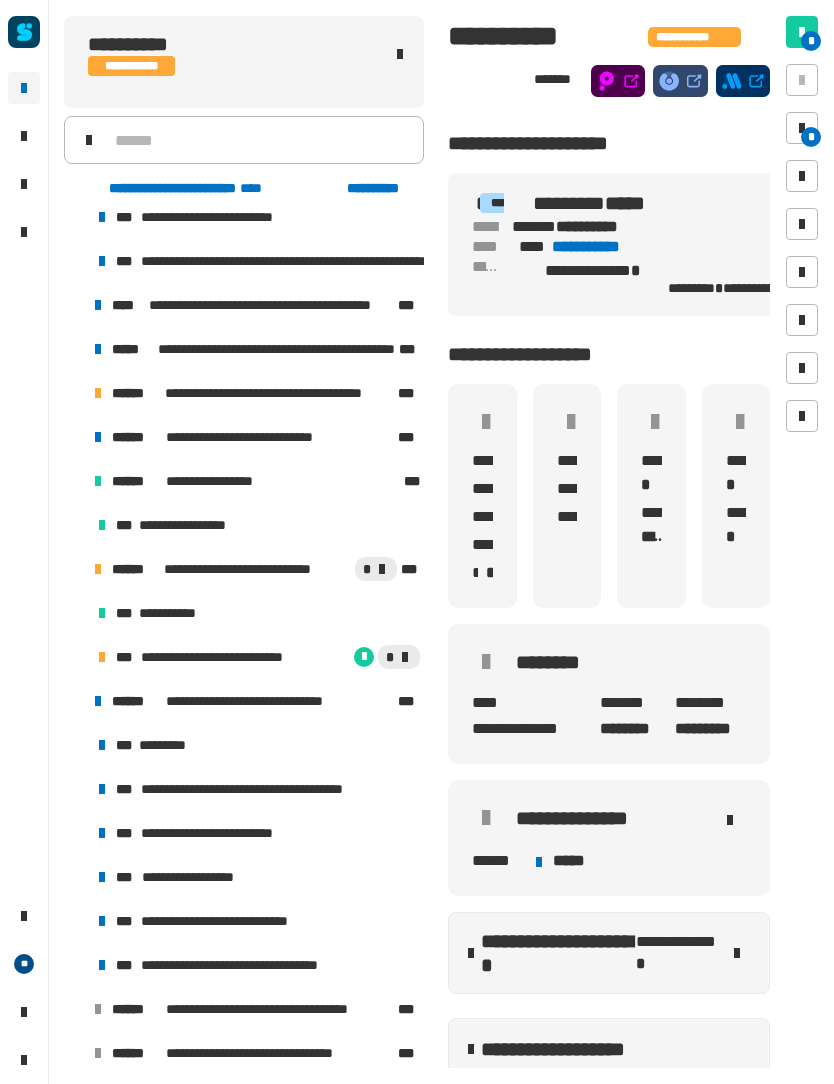 click 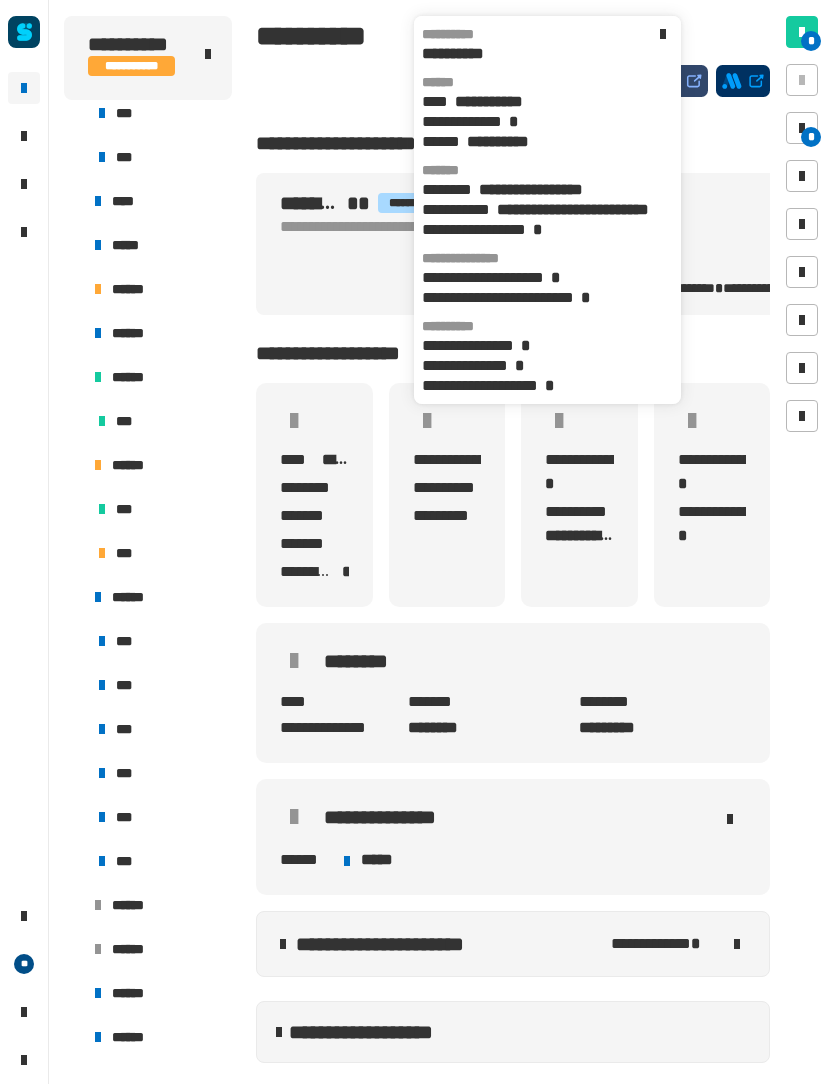 click 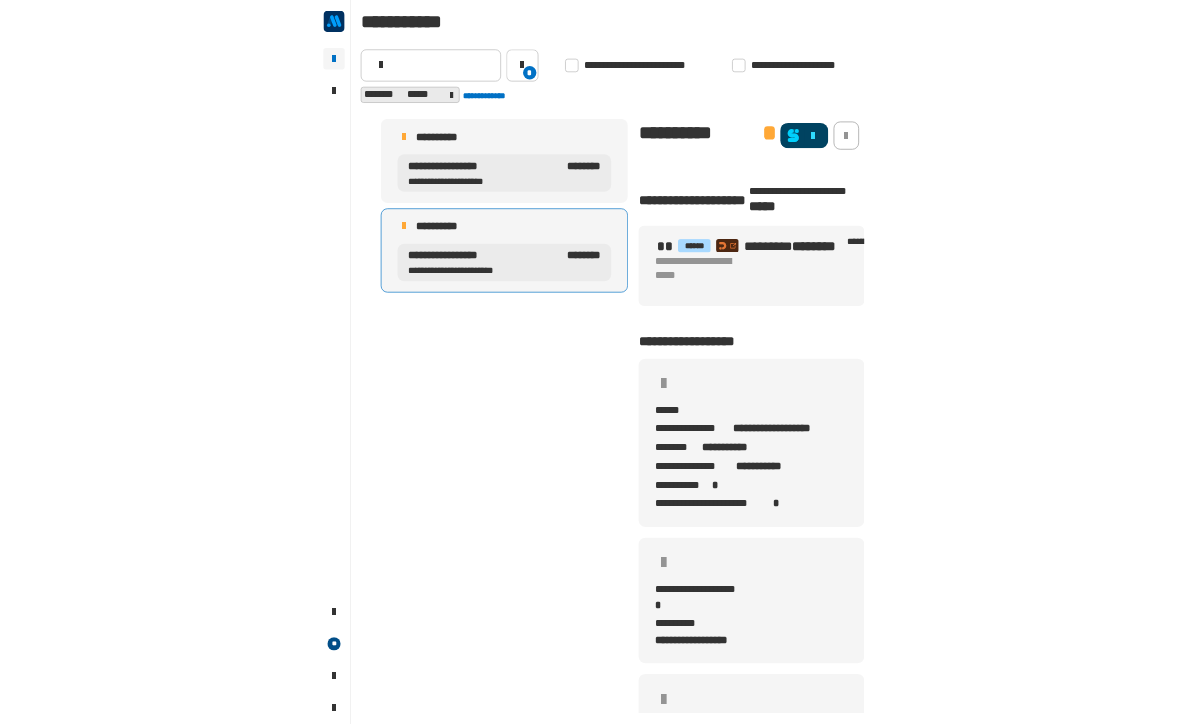 scroll, scrollTop: 1, scrollLeft: 0, axis: vertical 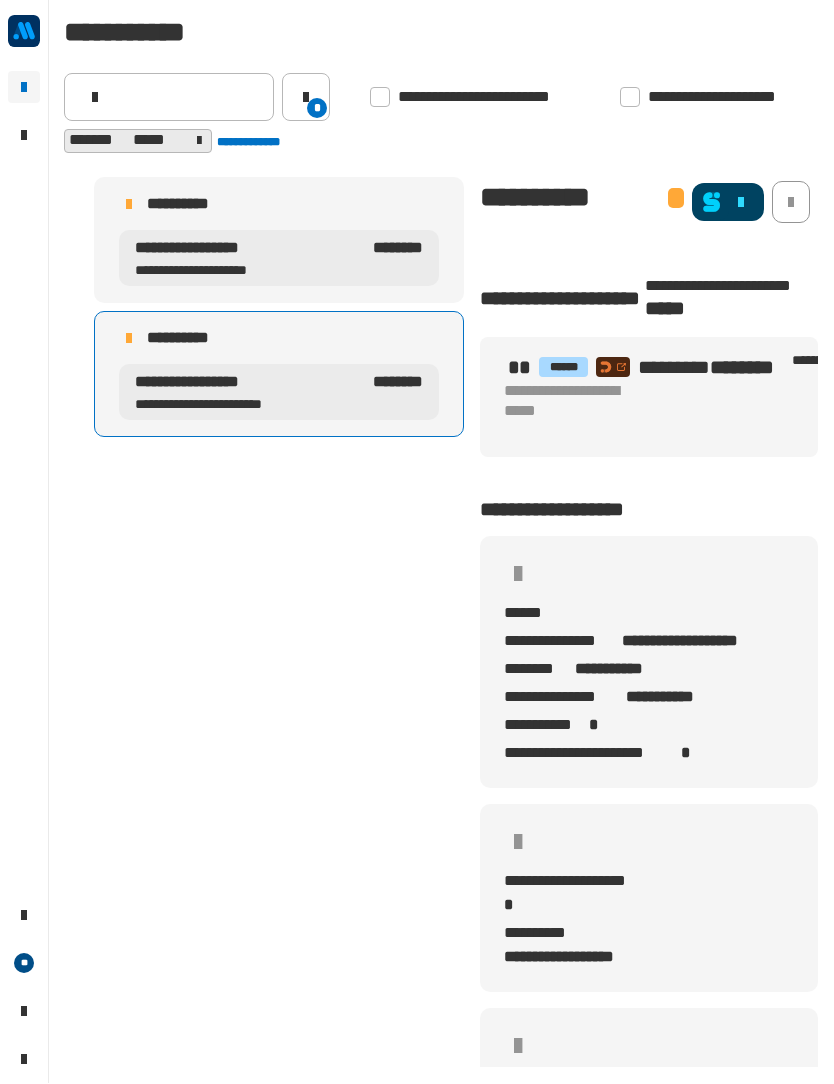 click on "**********" at bounding box center (248, 383) 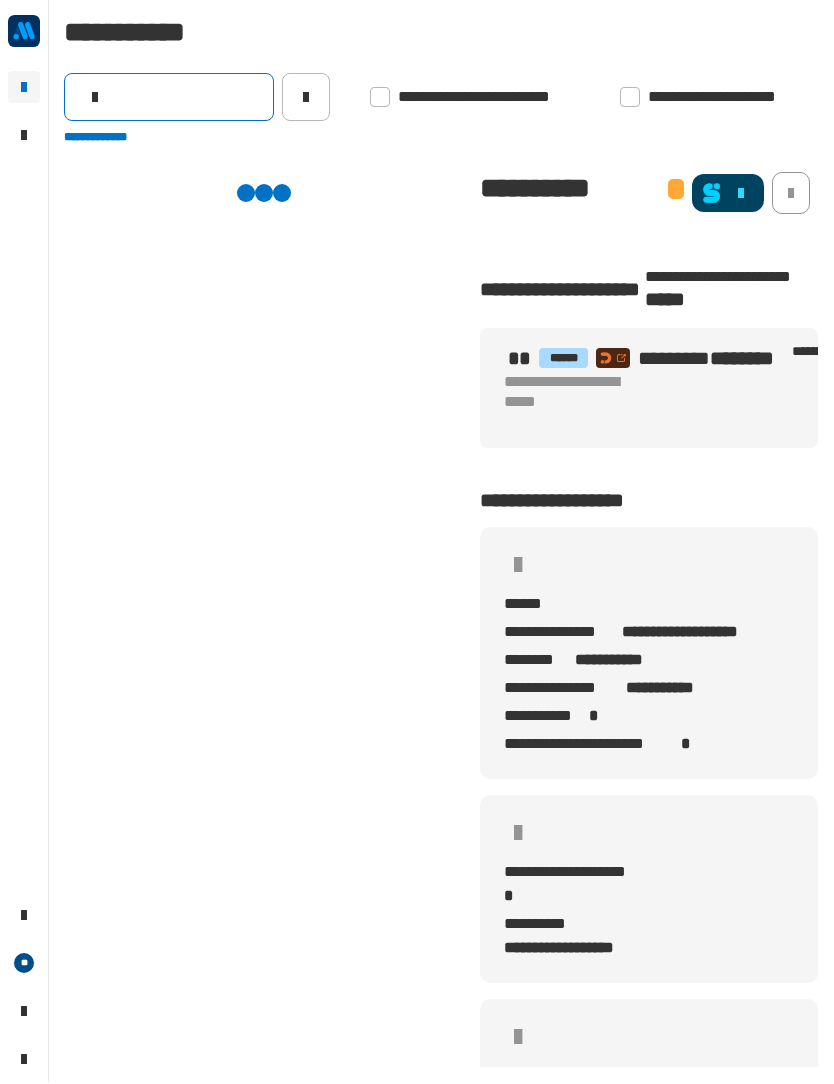 click 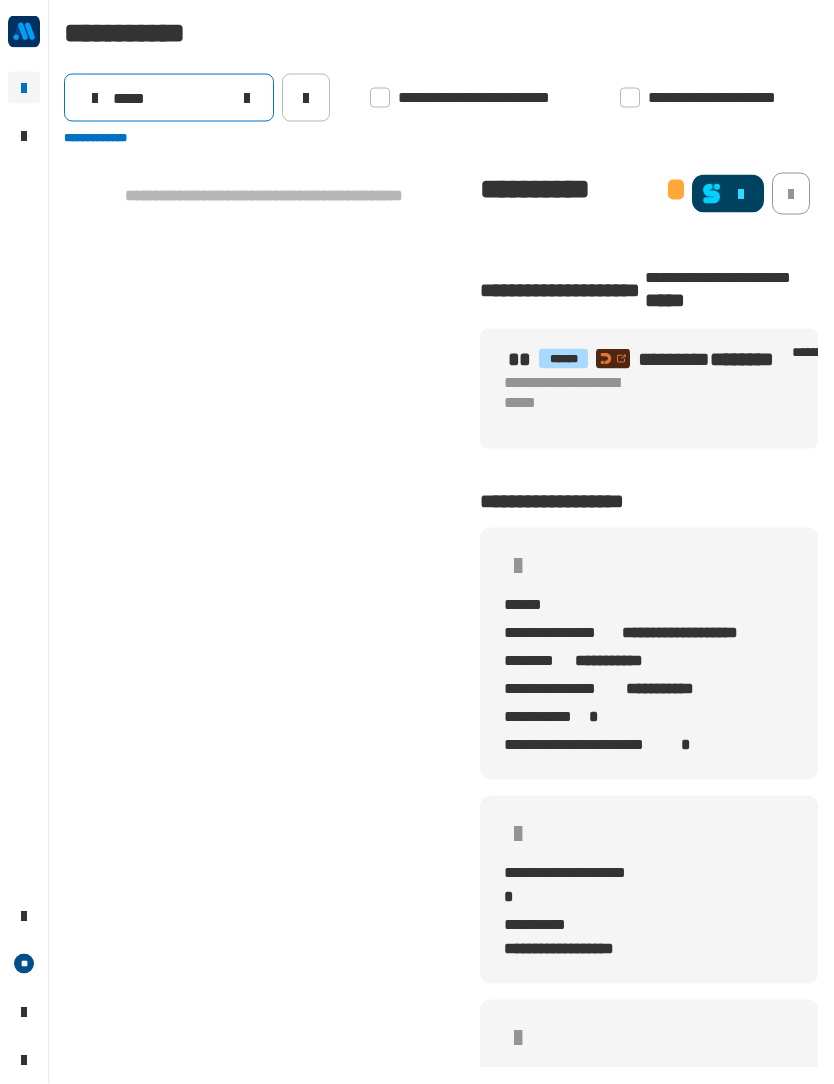 type on "*****" 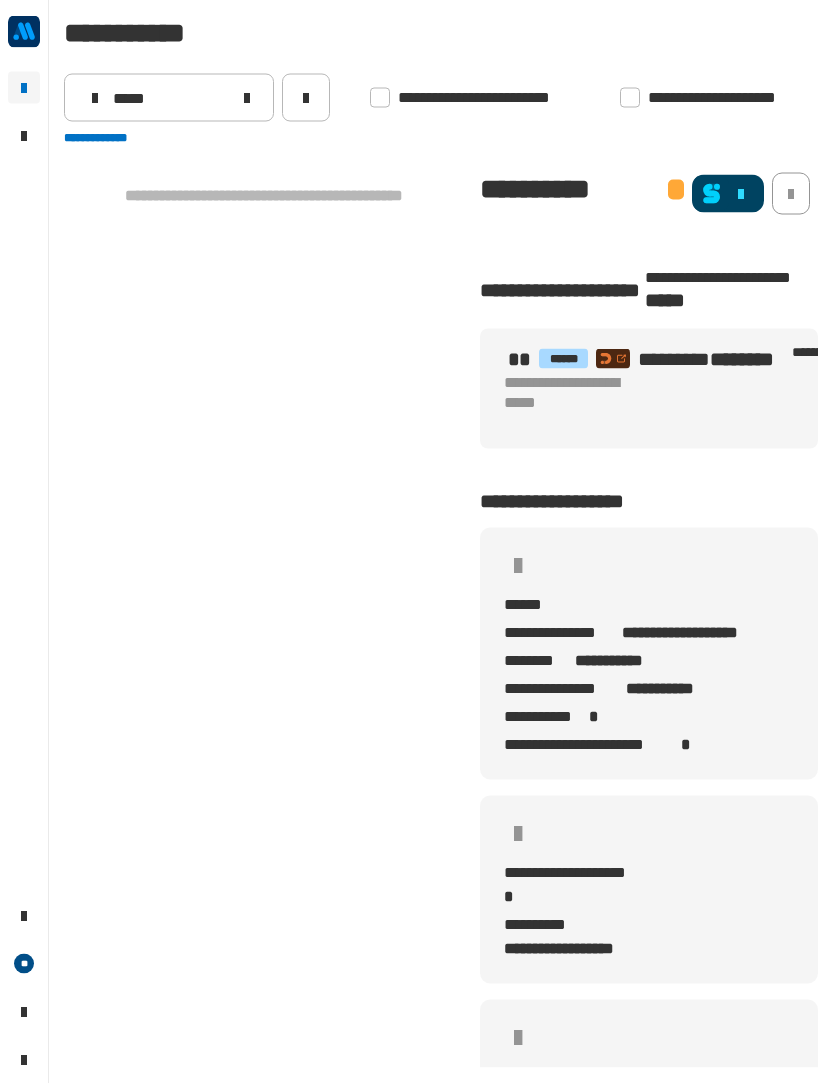 click 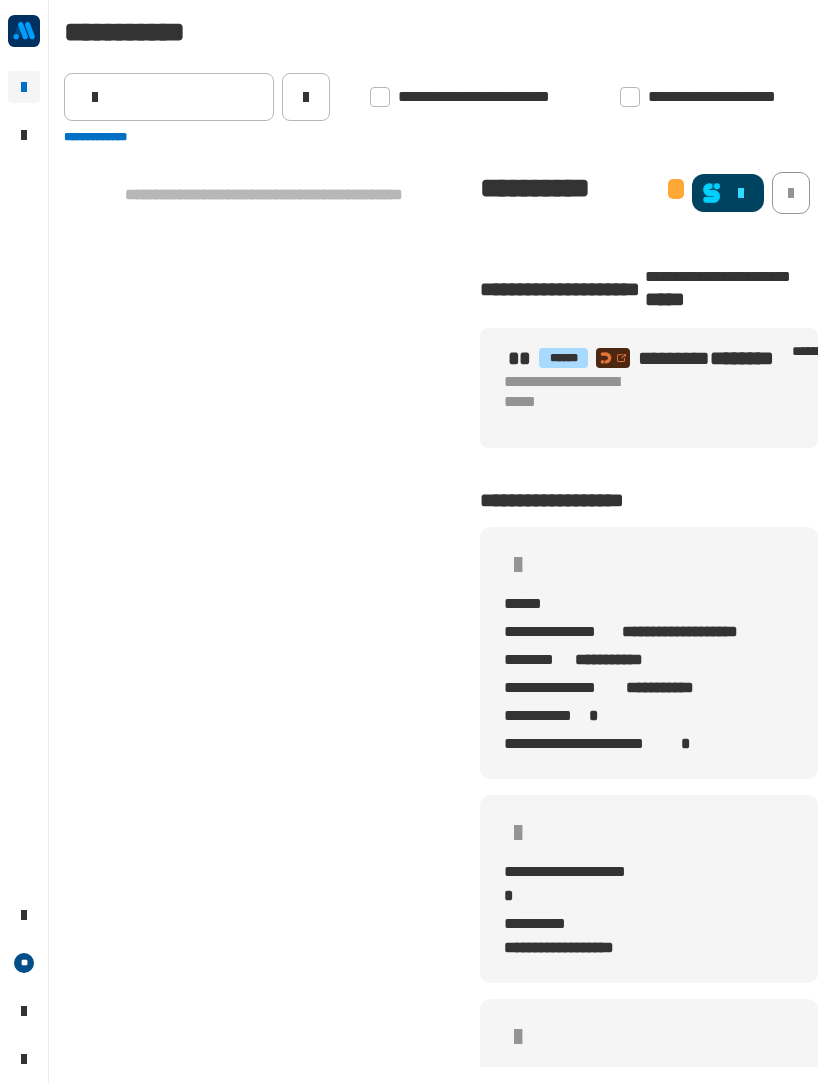 type 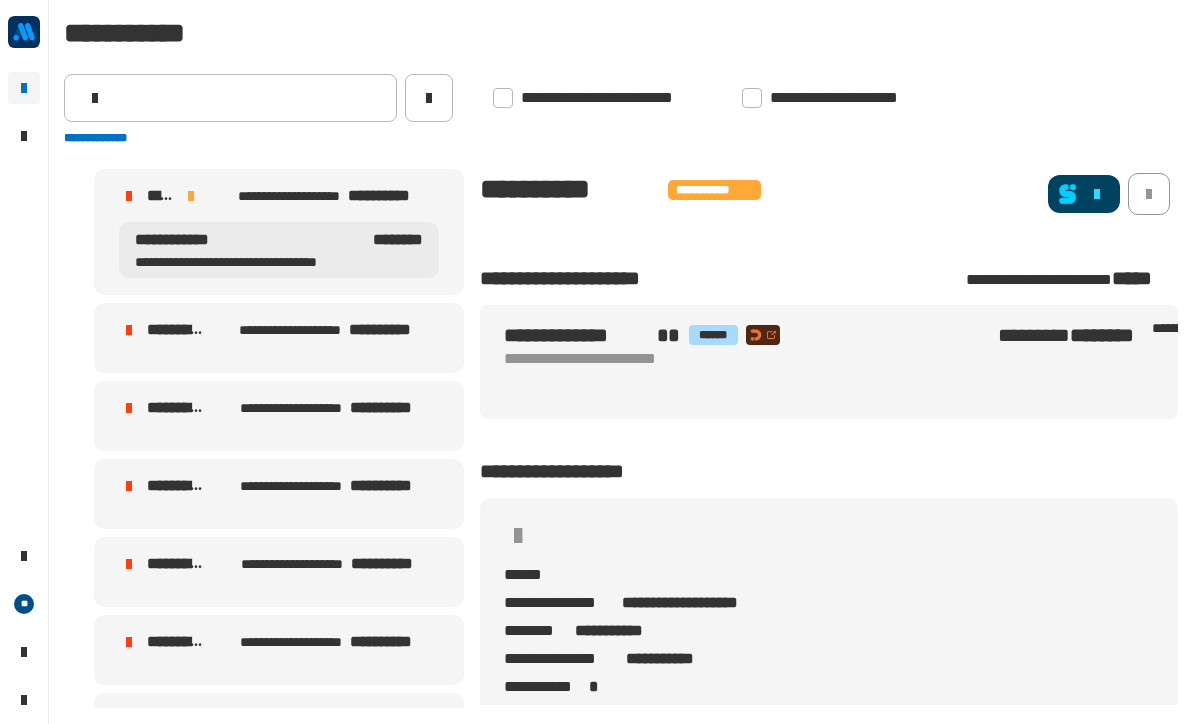 scroll, scrollTop: 0, scrollLeft: 0, axis: both 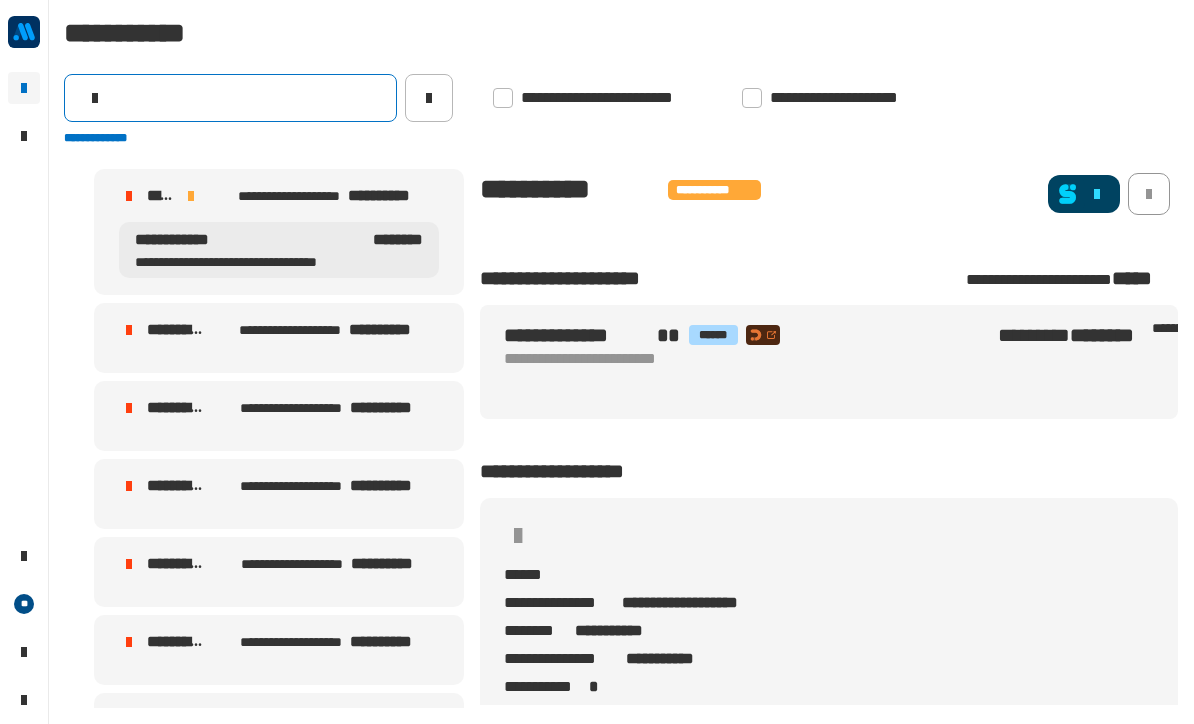 click 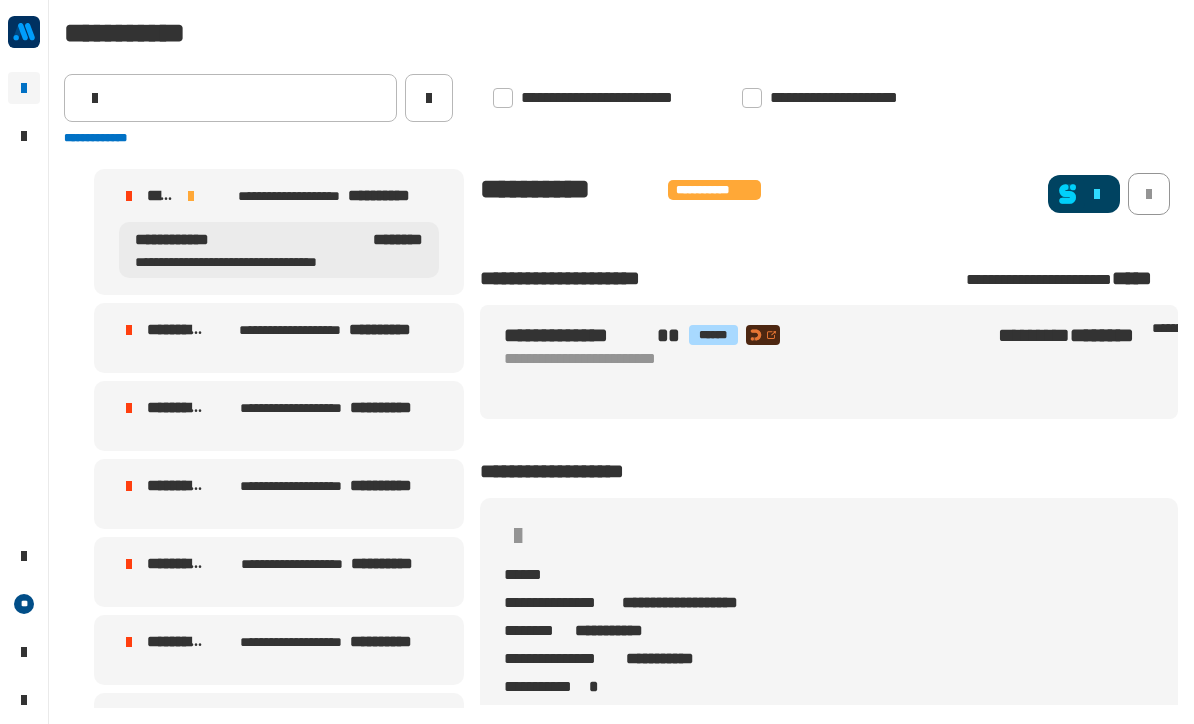 click on "**********" 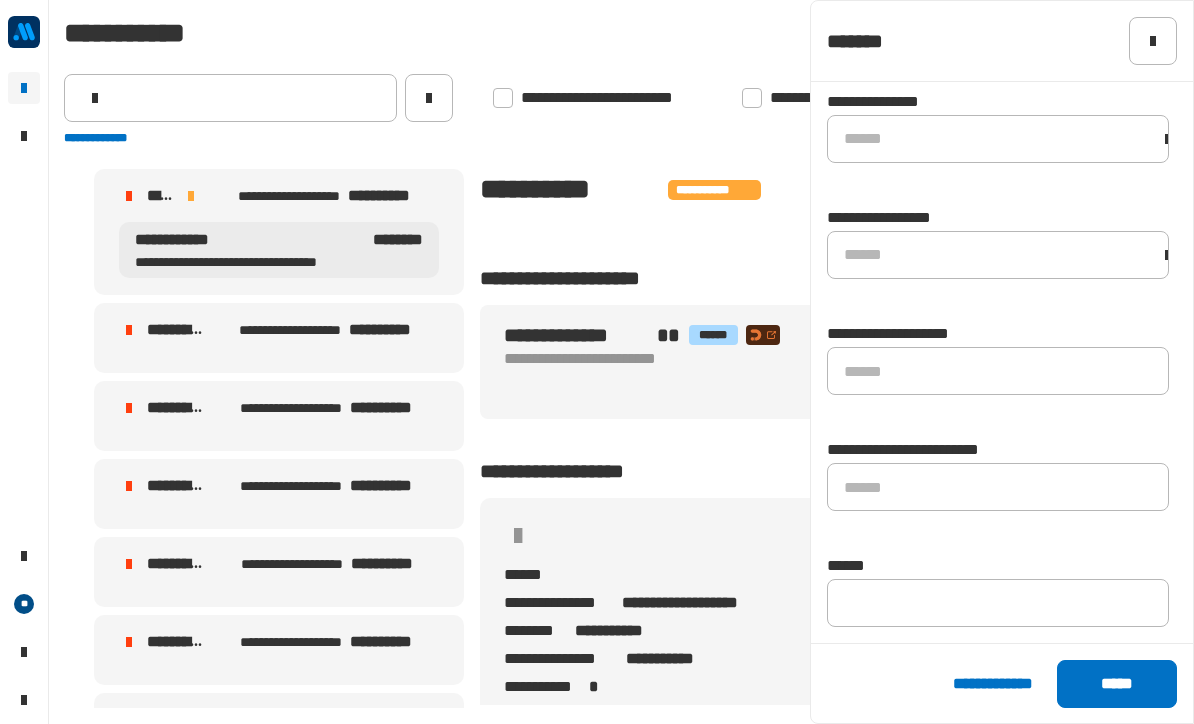 scroll, scrollTop: 1399, scrollLeft: 0, axis: vertical 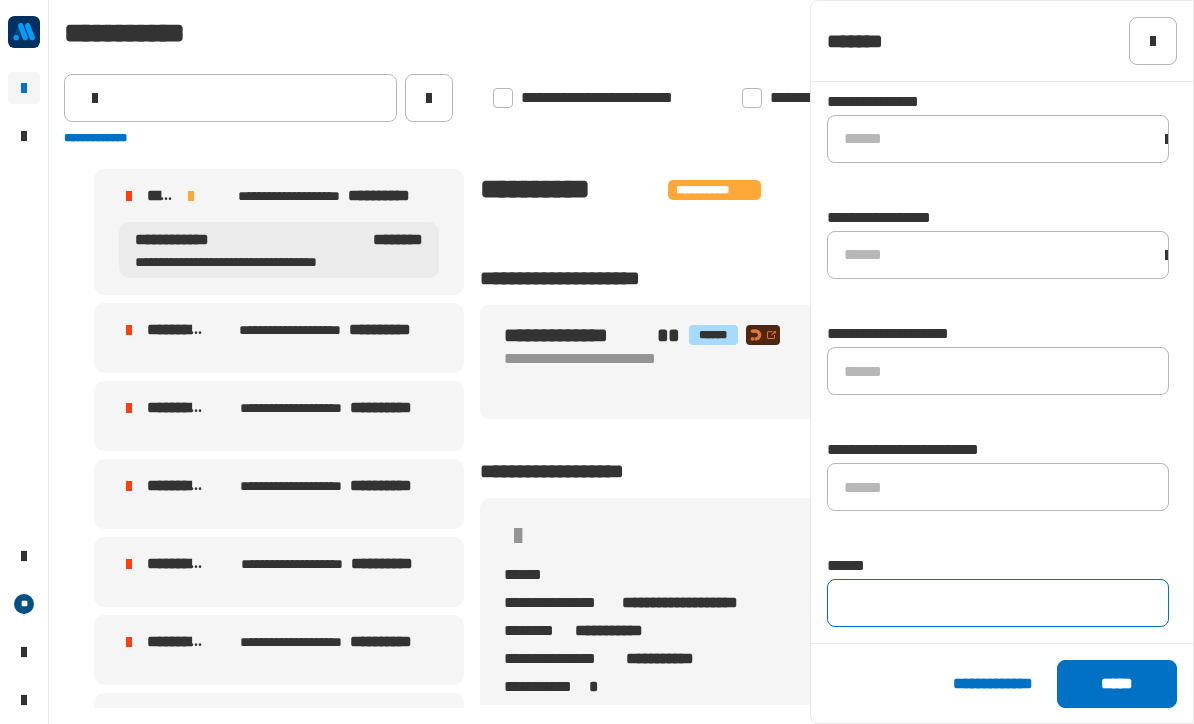 click 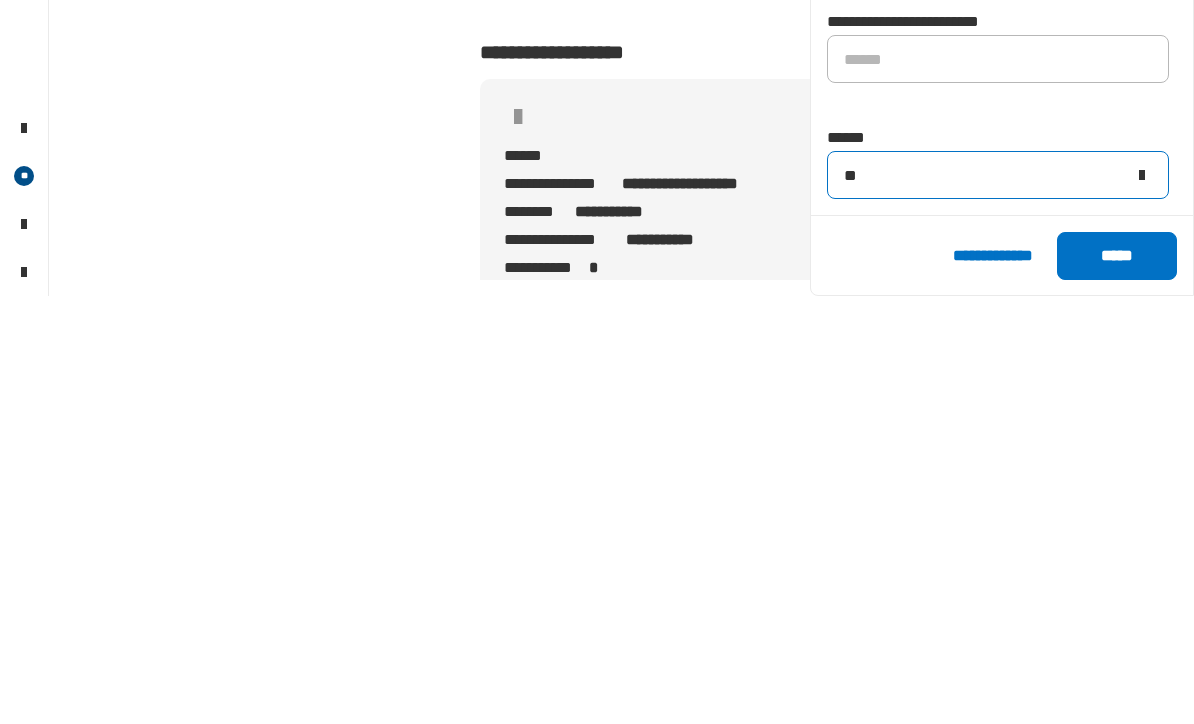 type on "**" 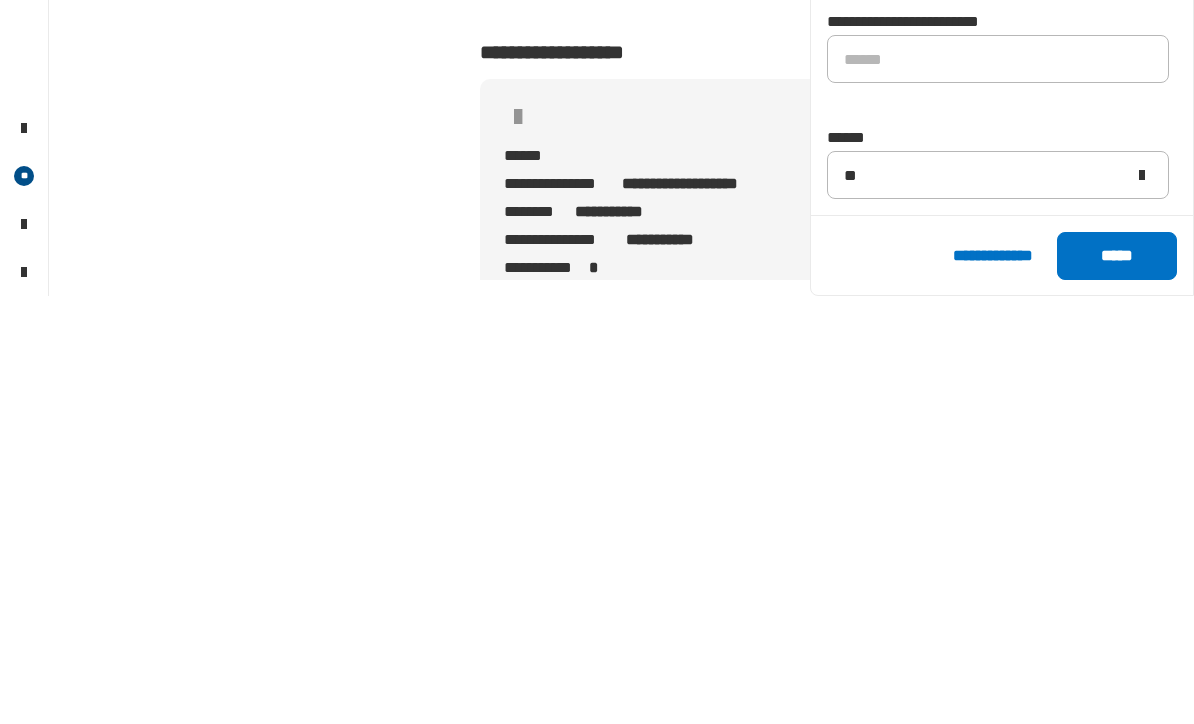 click on "*****" 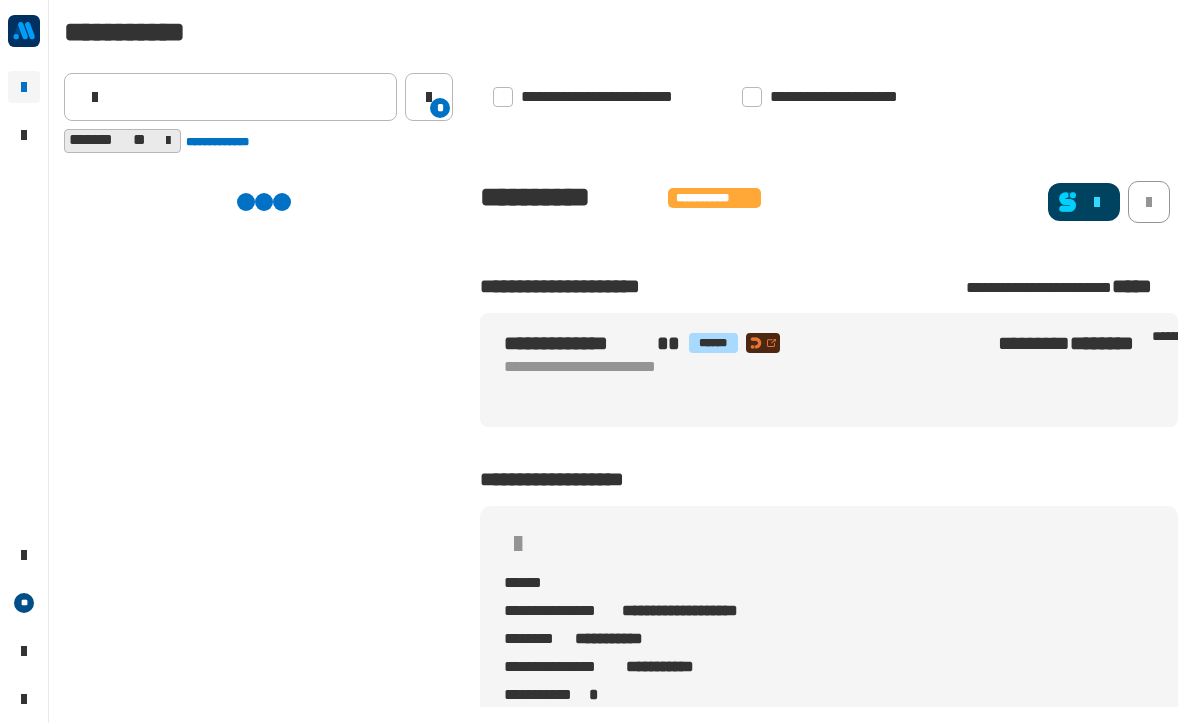 scroll, scrollTop: 1381, scrollLeft: 0, axis: vertical 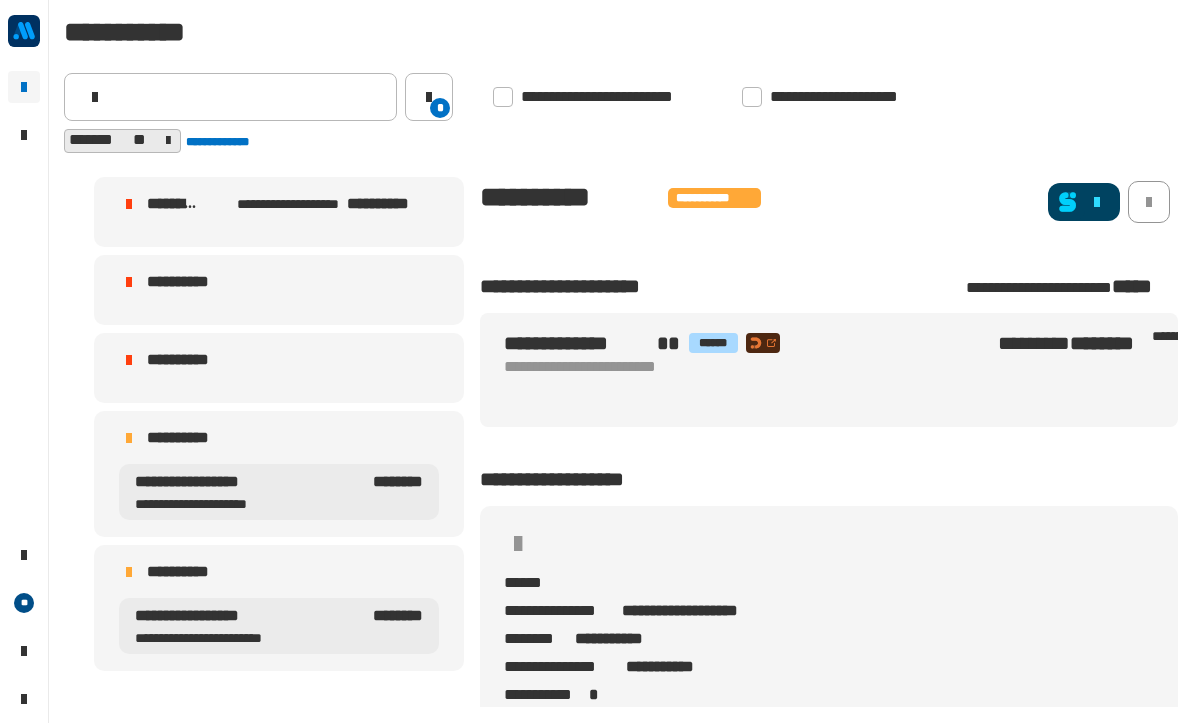 click on "**********" at bounding box center [174, 205] 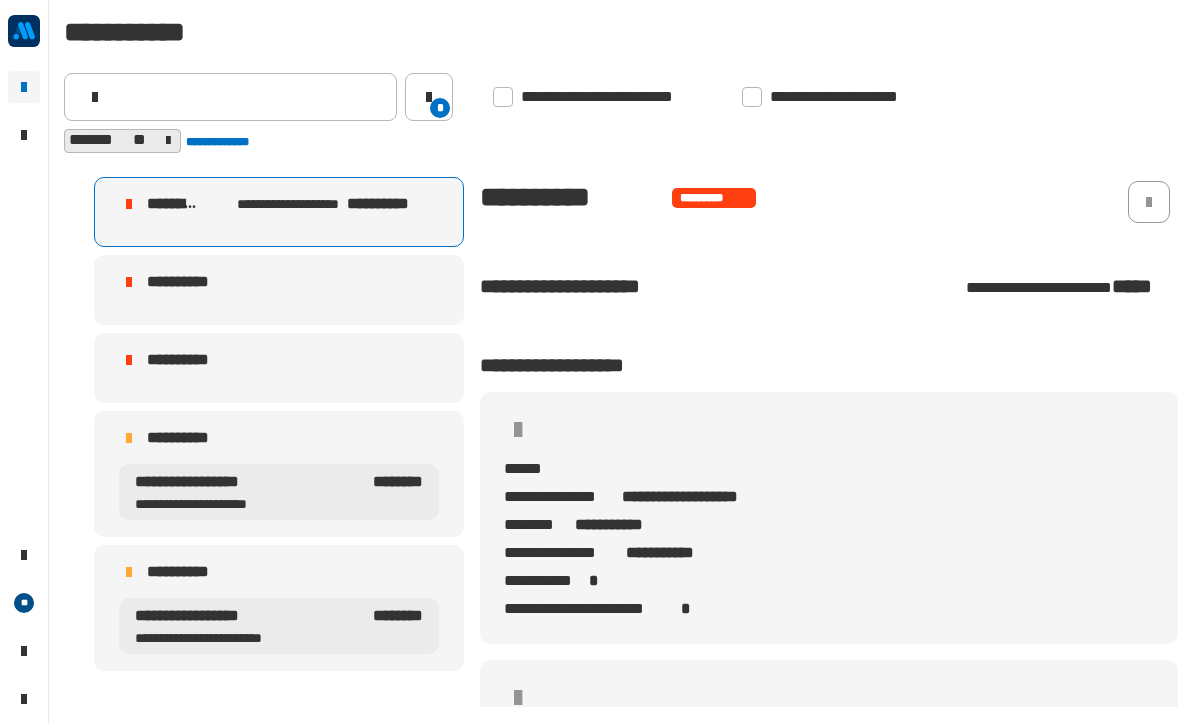 click on "**********" at bounding box center [247, 483] 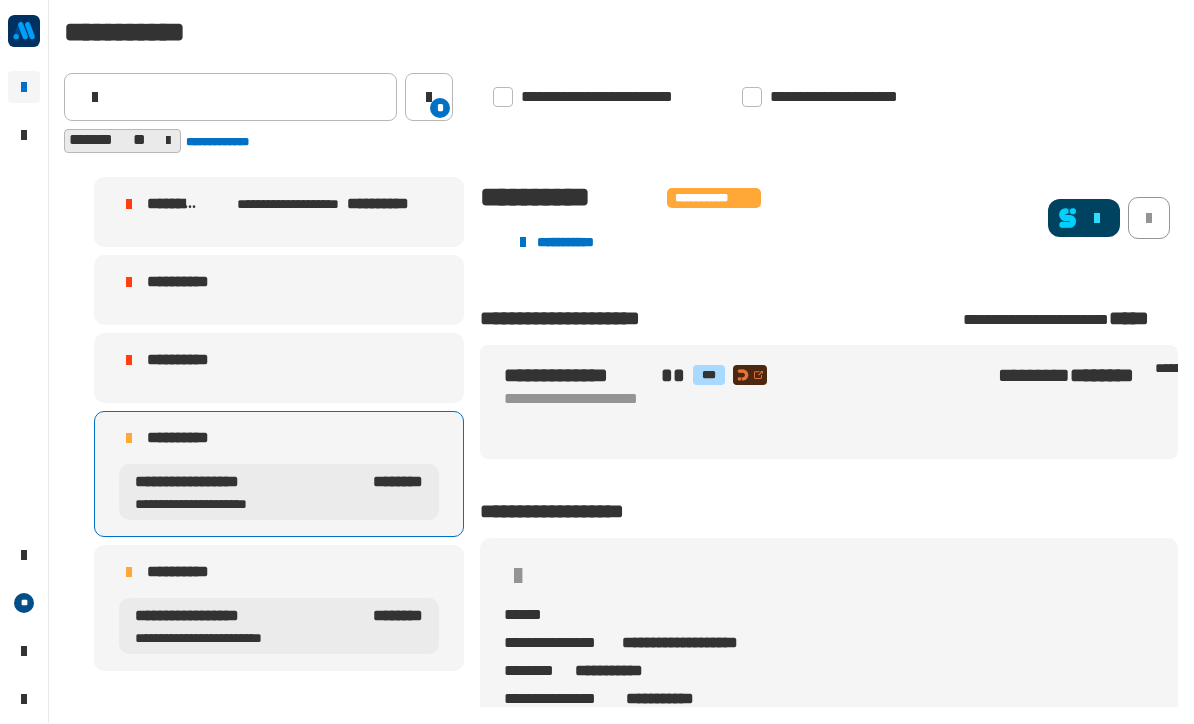 click on "**********" at bounding box center (248, 617) 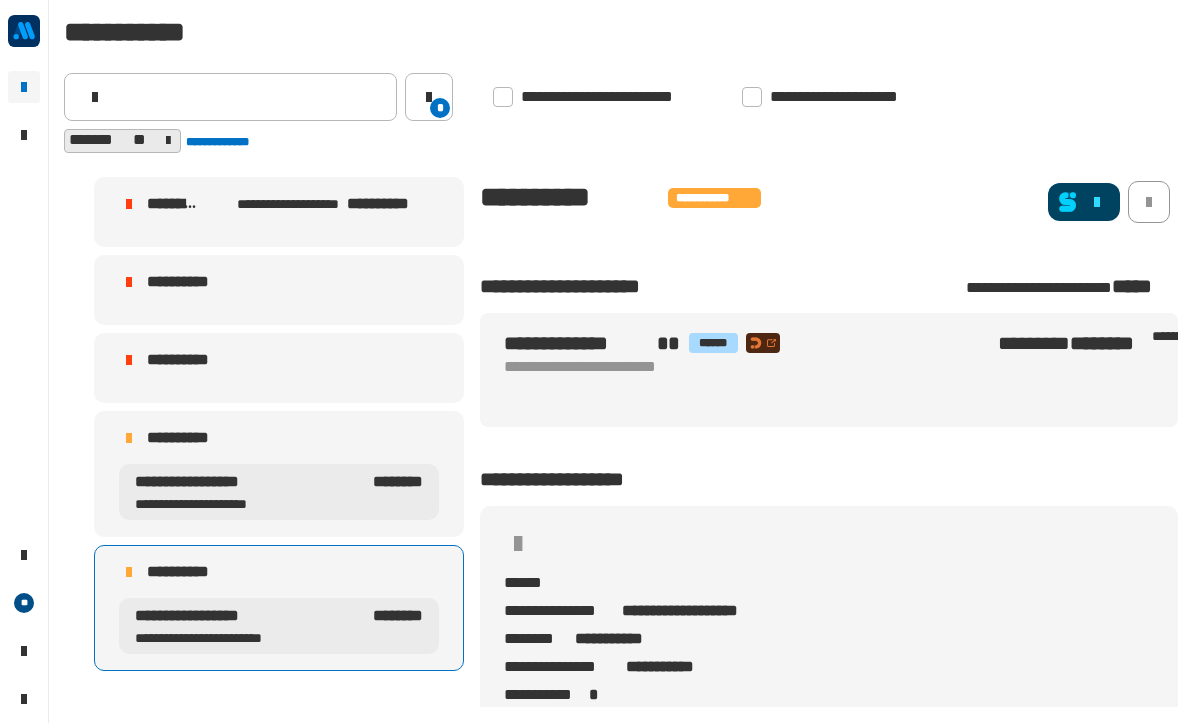 click on "**********" at bounding box center [279, 627] 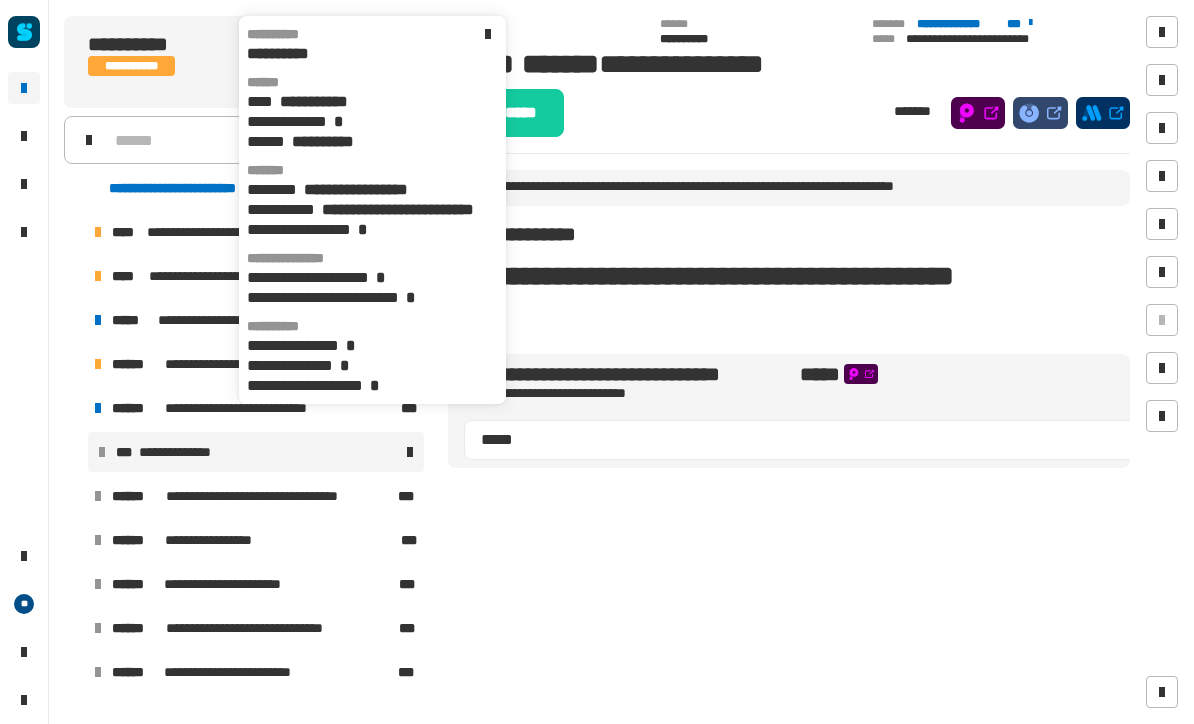 scroll, scrollTop: 0, scrollLeft: 0, axis: both 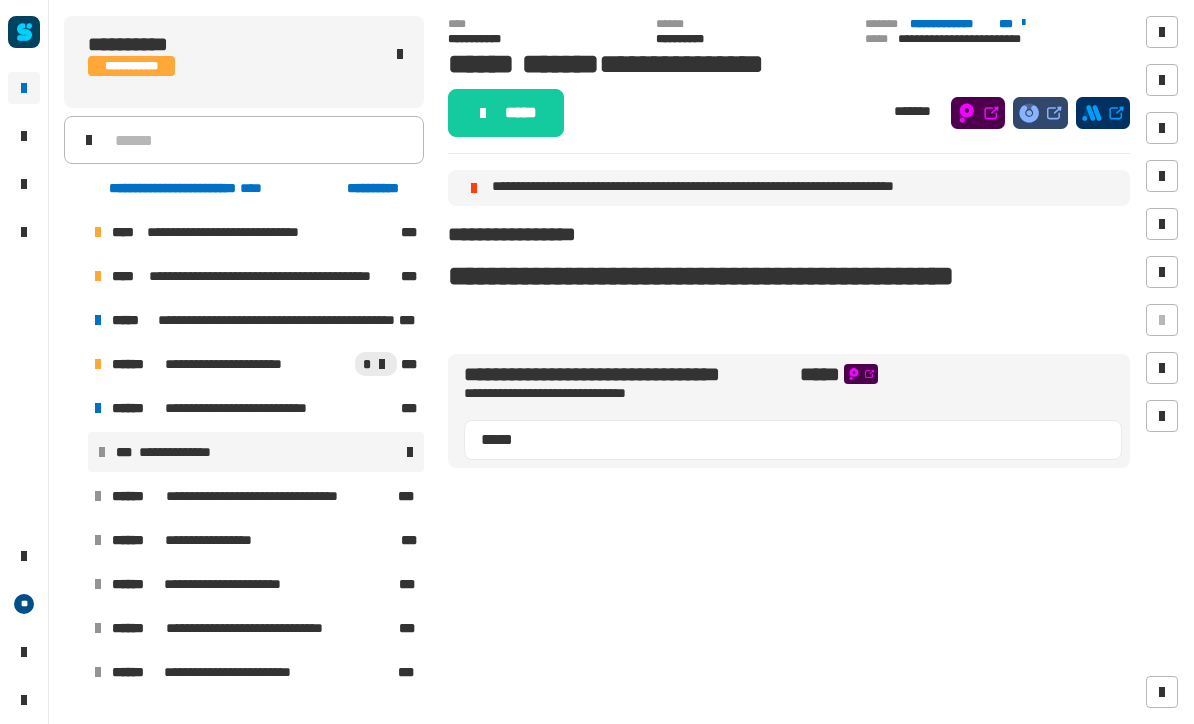 click on "**********" 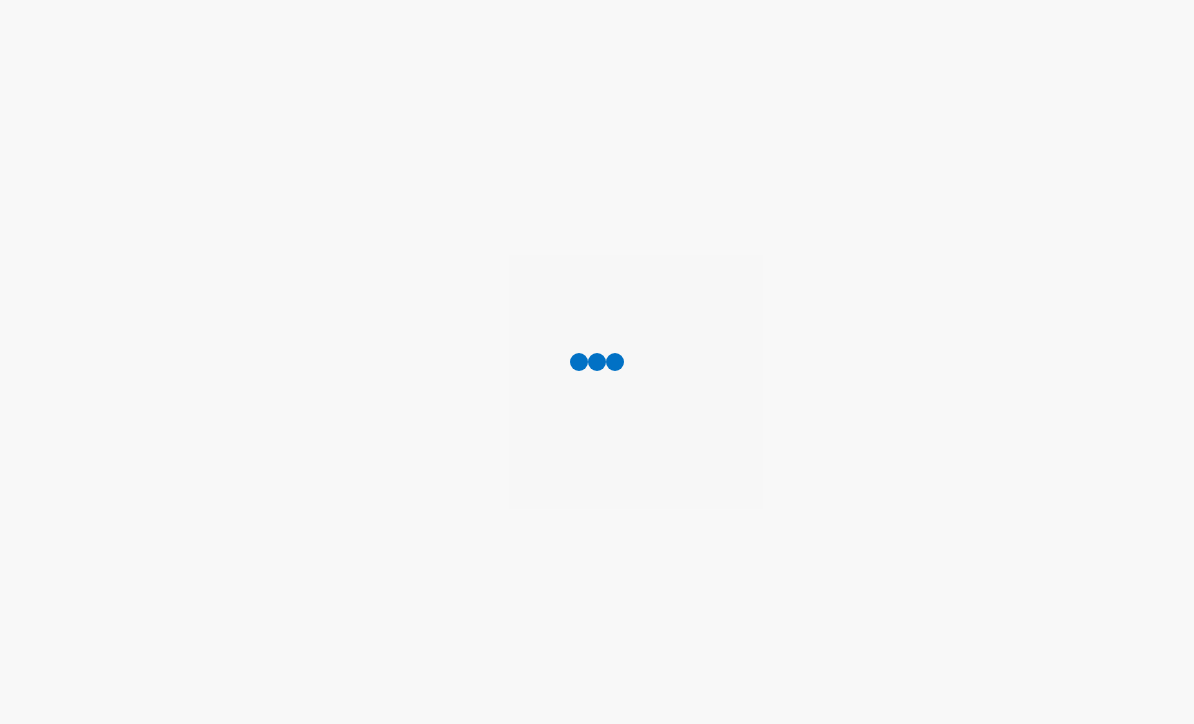 scroll, scrollTop: 0, scrollLeft: 0, axis: both 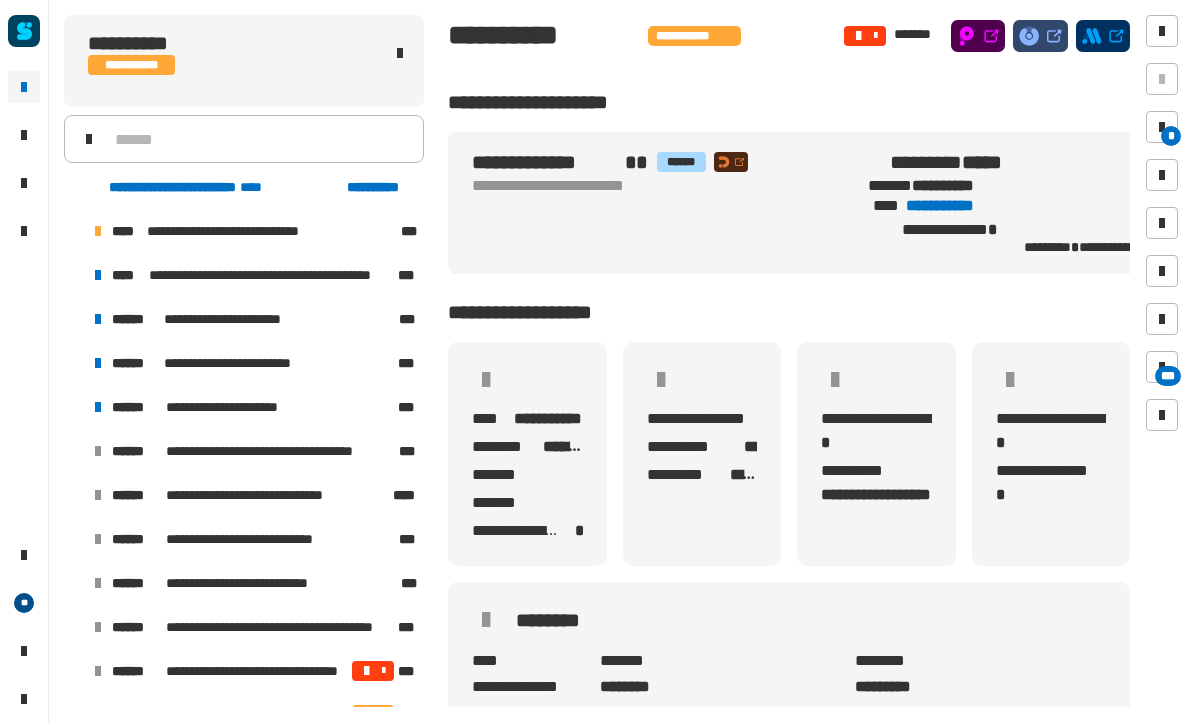 click on "**********" at bounding box center [254, 408] 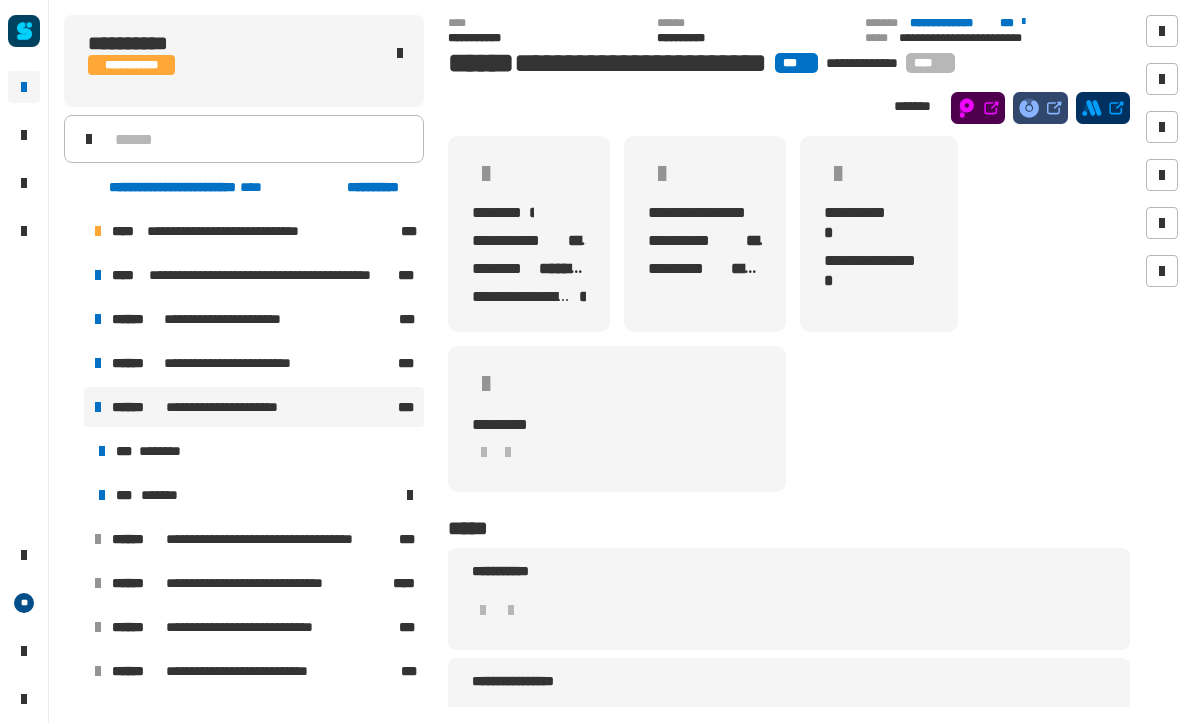 scroll, scrollTop: 0, scrollLeft: 0, axis: both 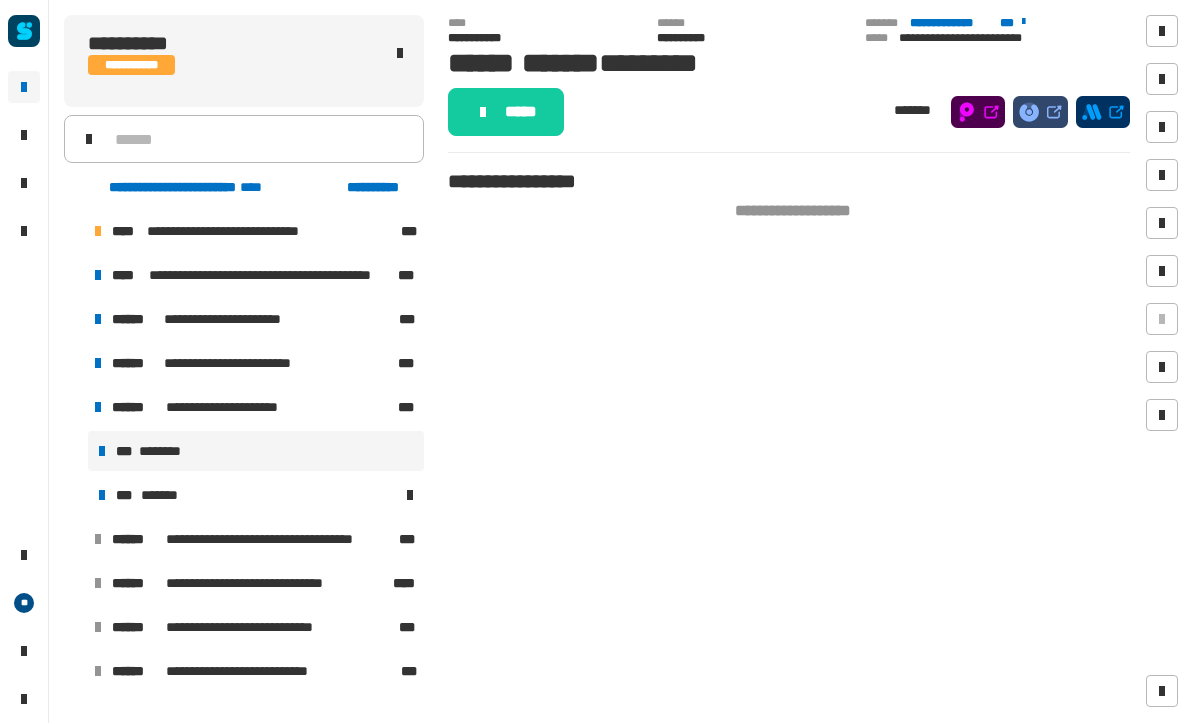 click on "*****" 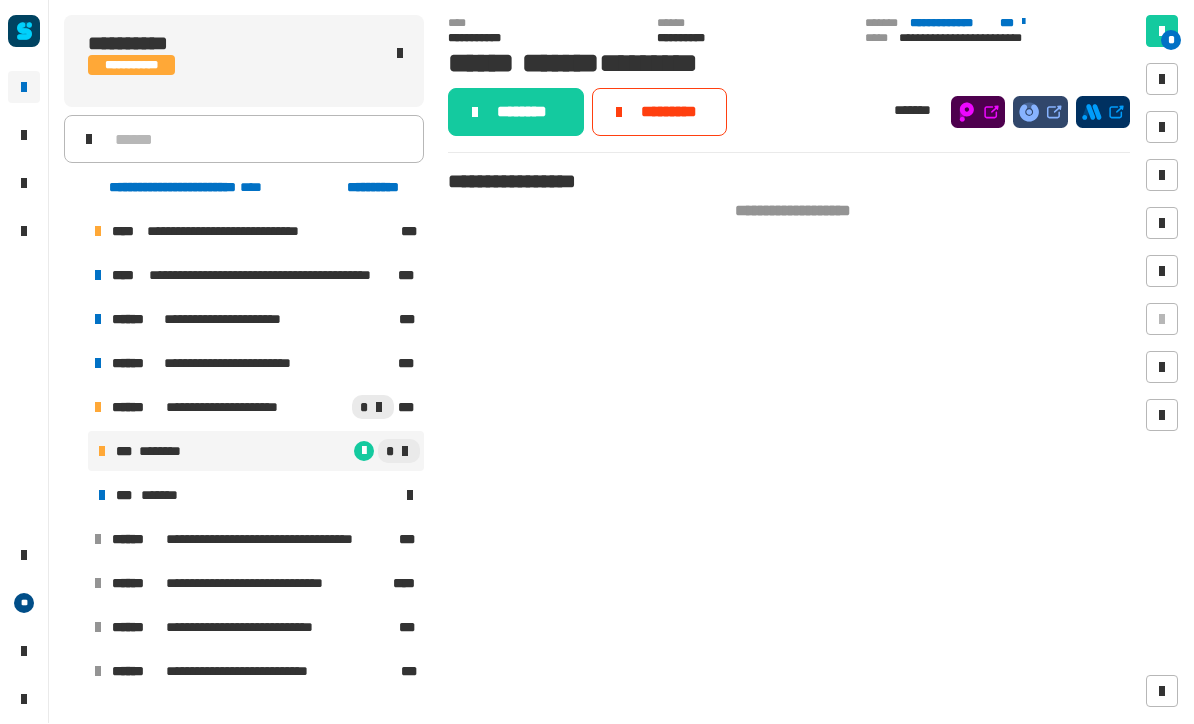 click on "********" 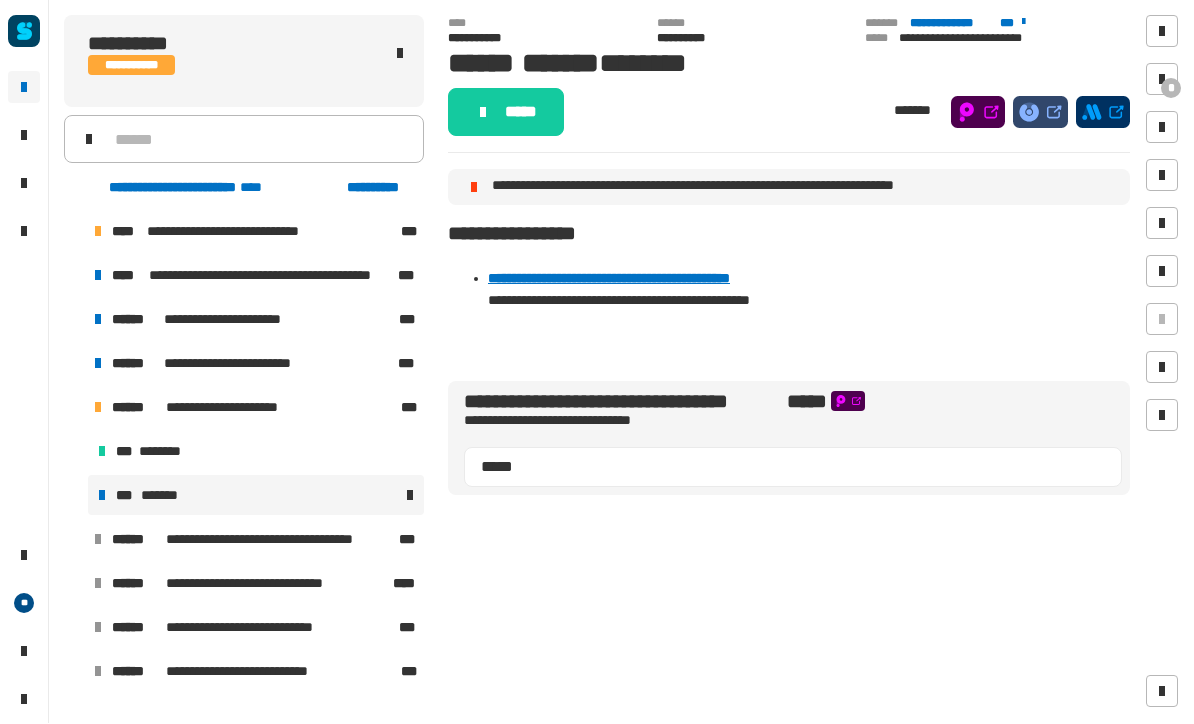 click on "*****" 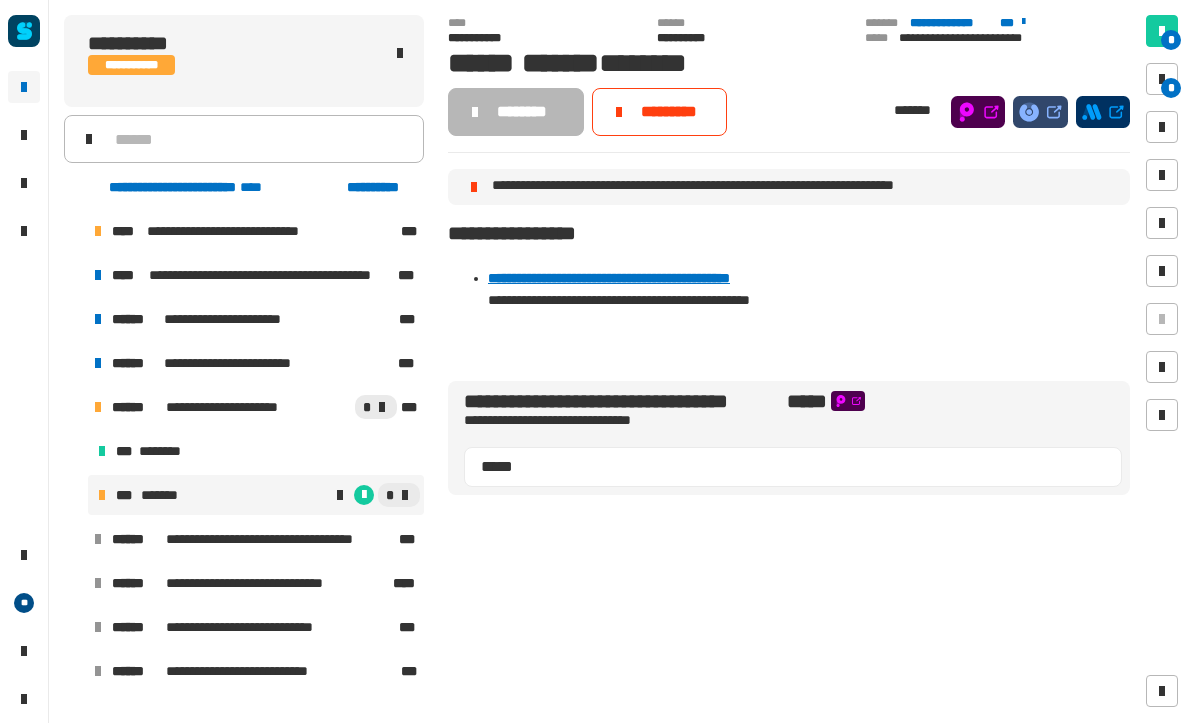 click on "**********" 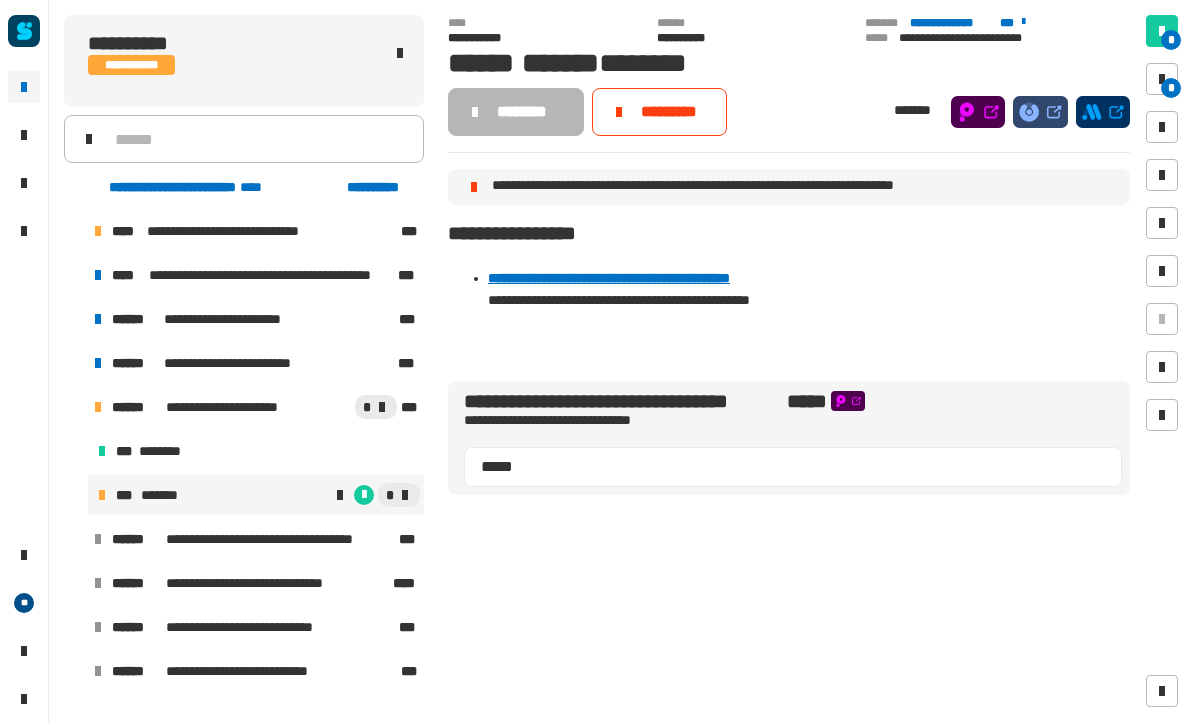 click on "**********" 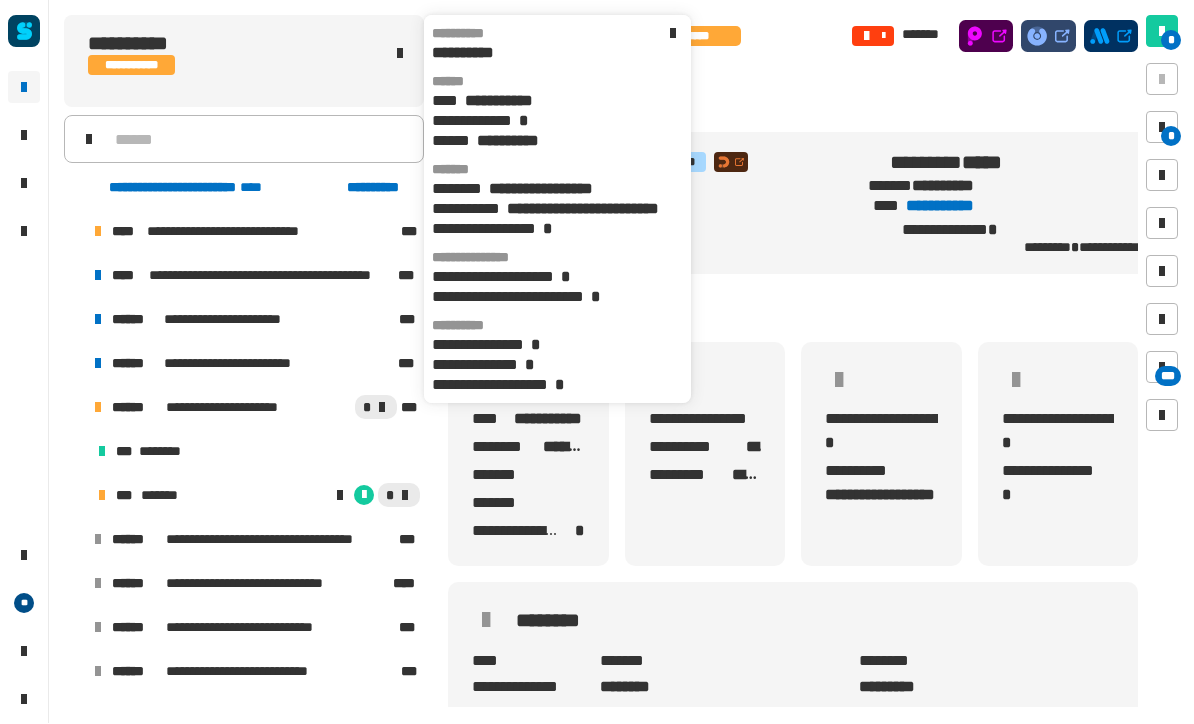 scroll, scrollTop: 0, scrollLeft: 0, axis: both 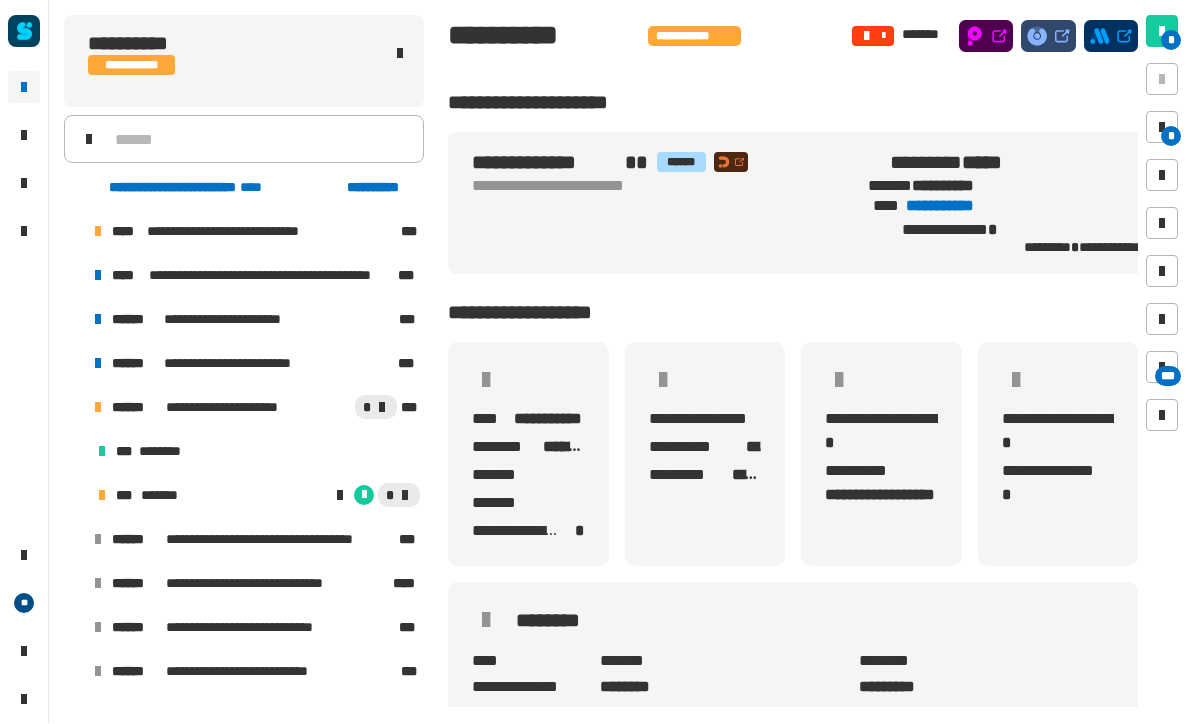 click on "*******" at bounding box center (164, 496) 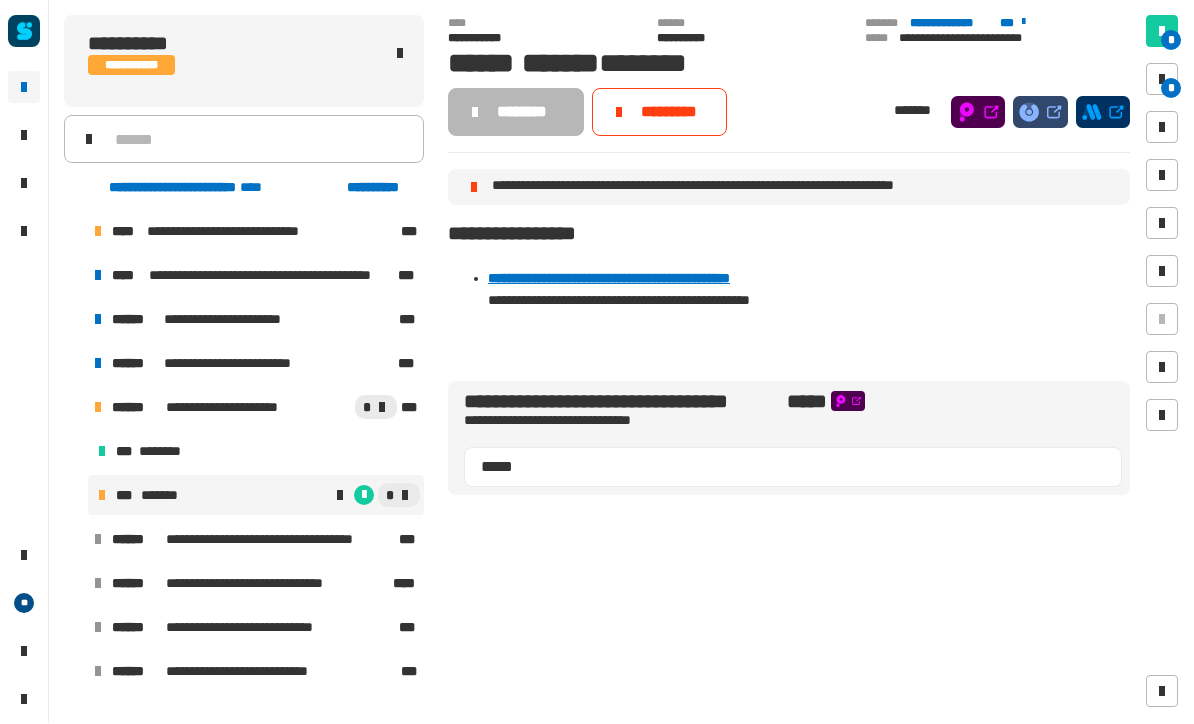 click on "**********" 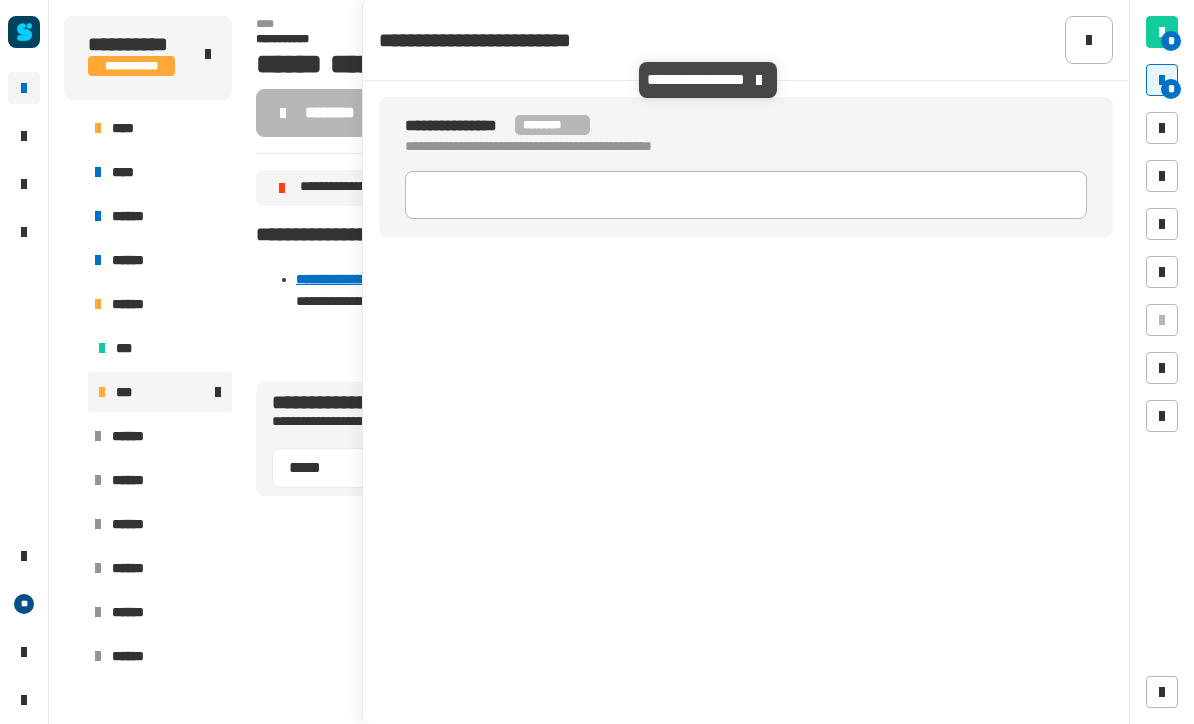 click 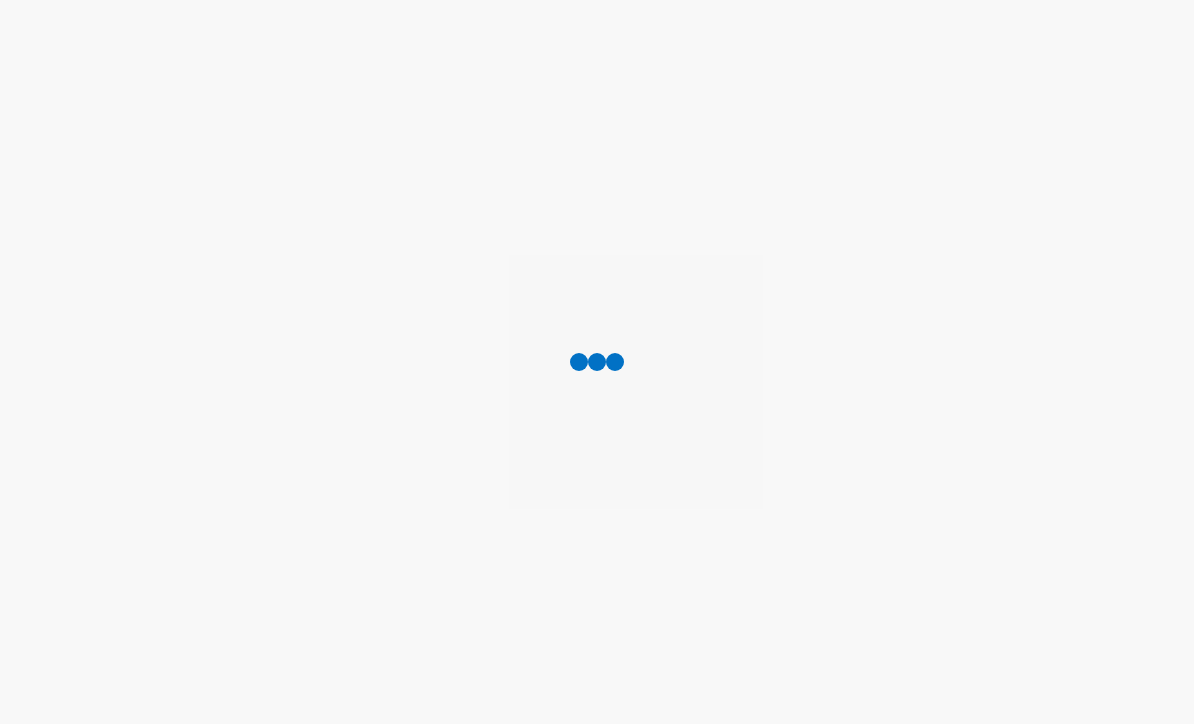 scroll, scrollTop: 0, scrollLeft: 0, axis: both 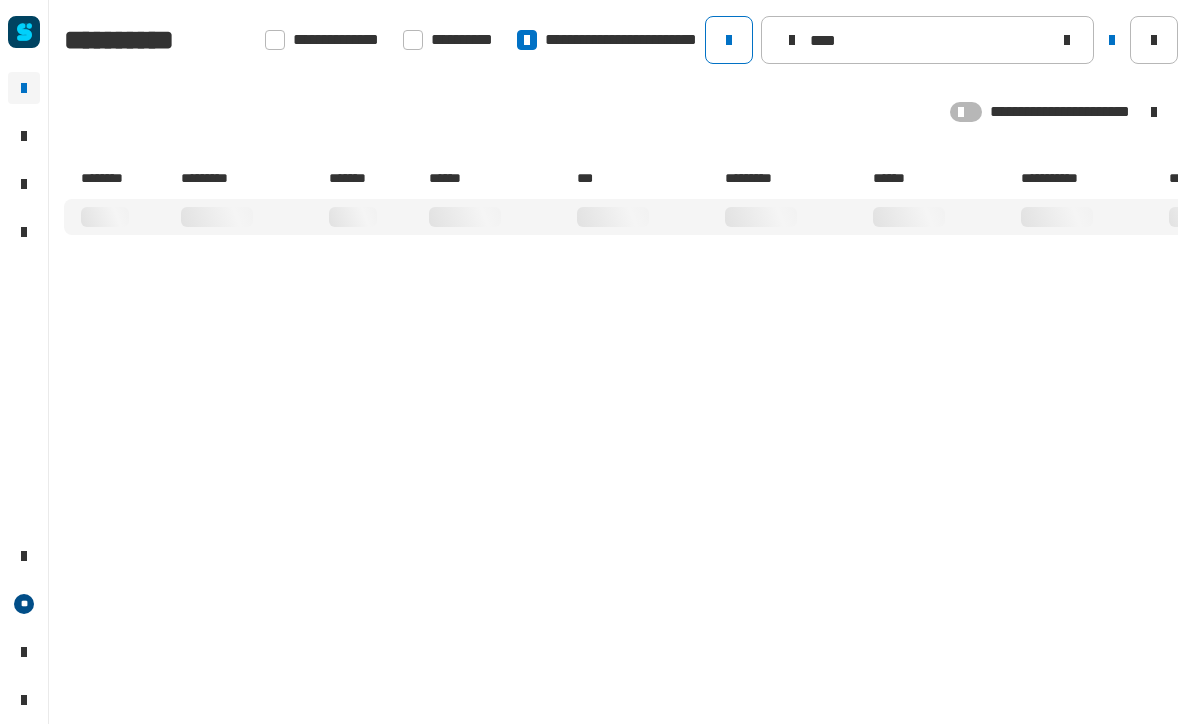 type on "****" 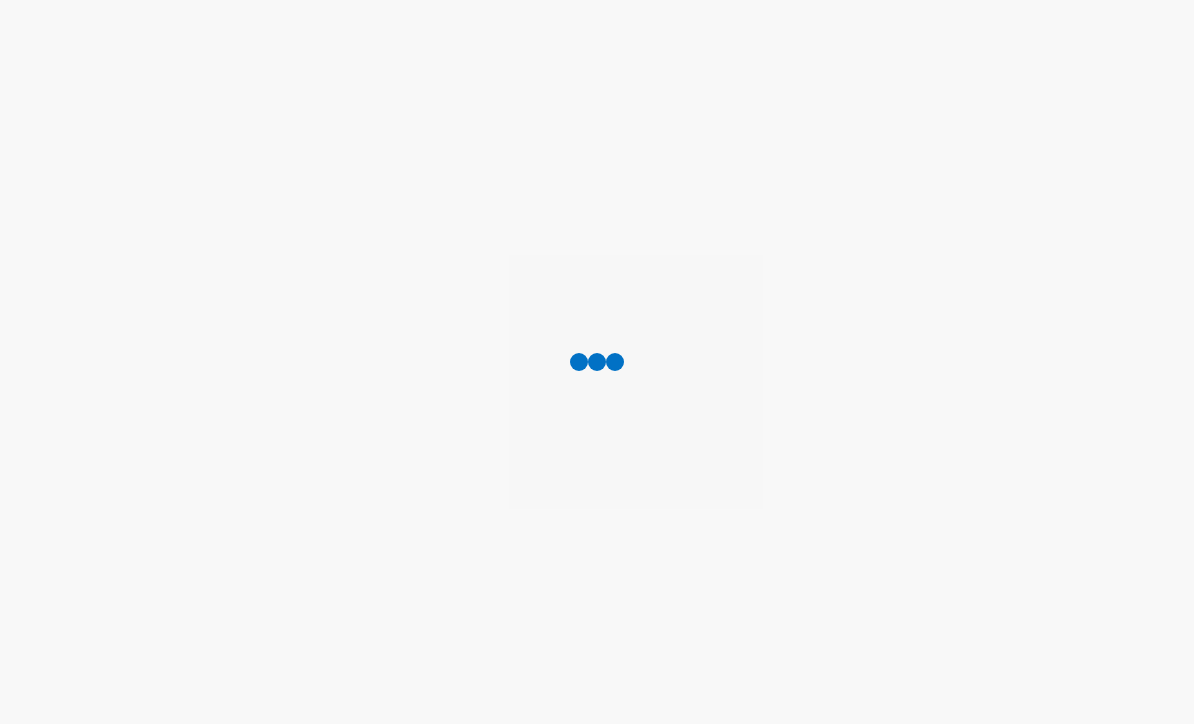 scroll, scrollTop: 0, scrollLeft: 0, axis: both 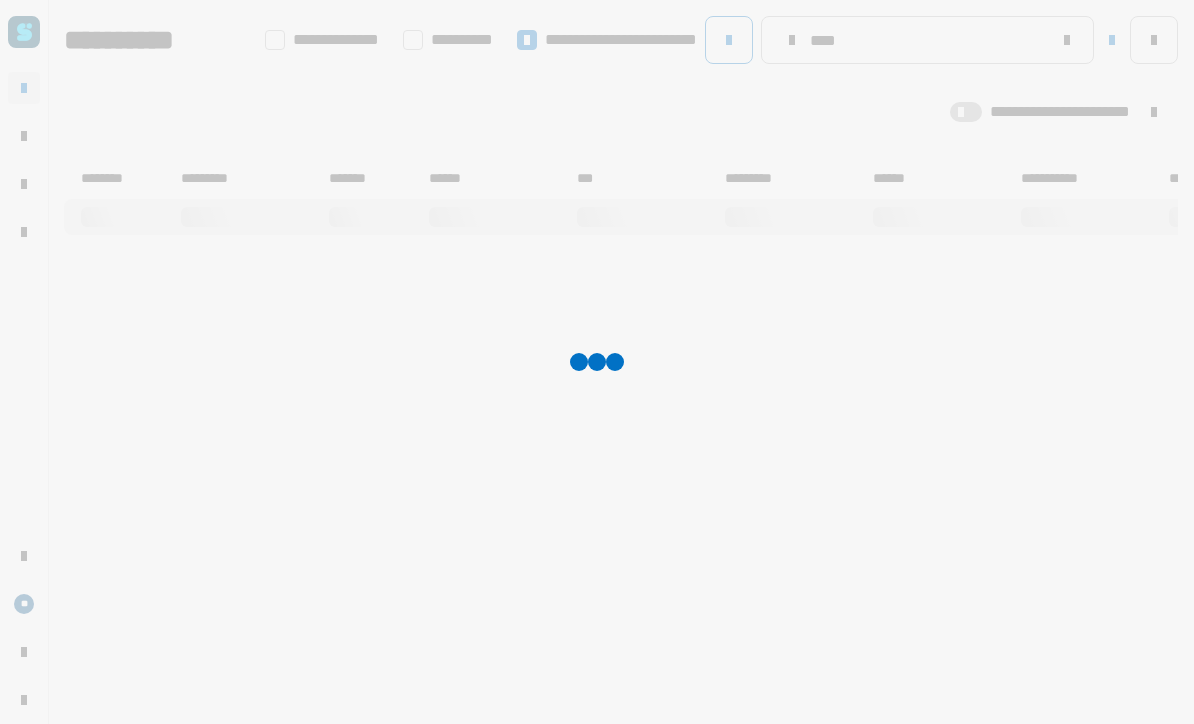 type on "****" 